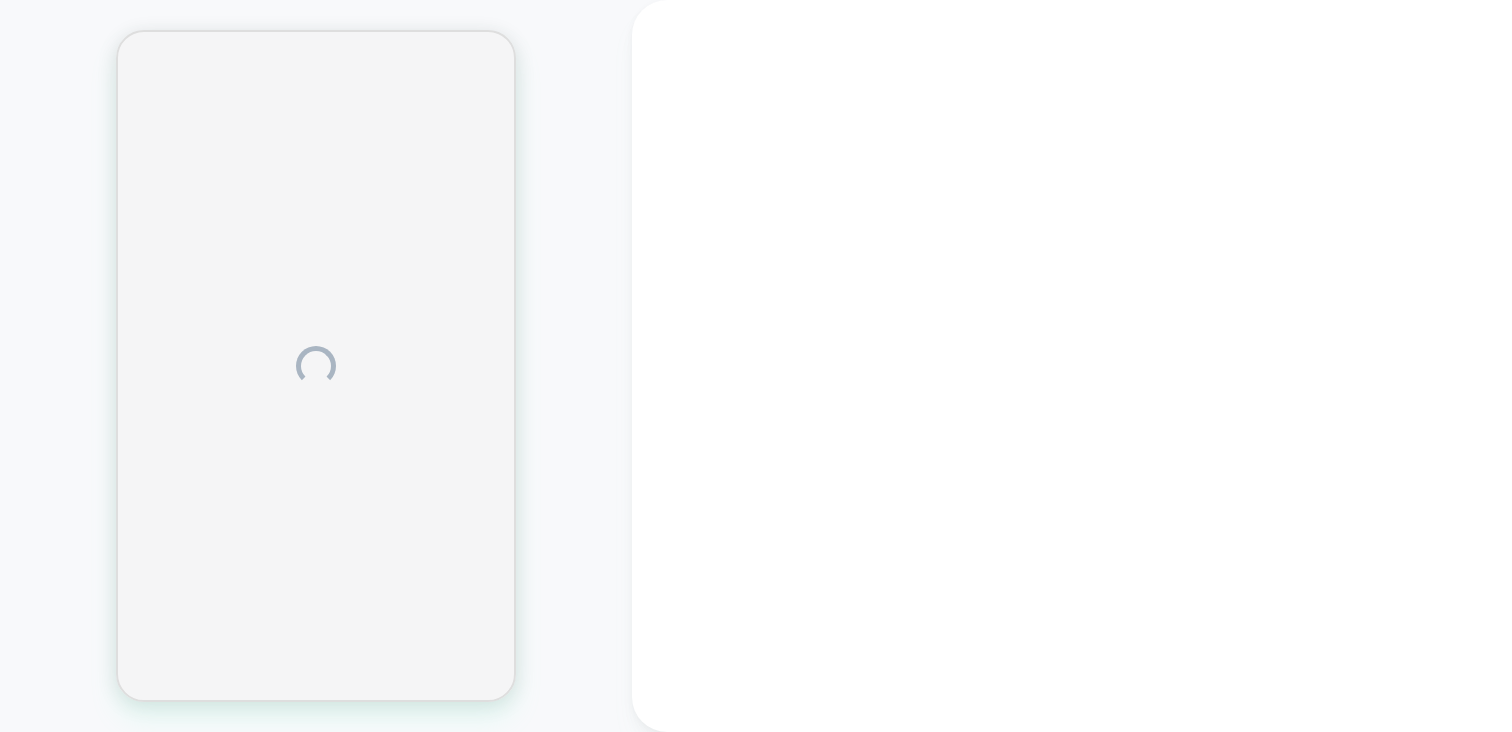 scroll, scrollTop: 0, scrollLeft: 0, axis: both 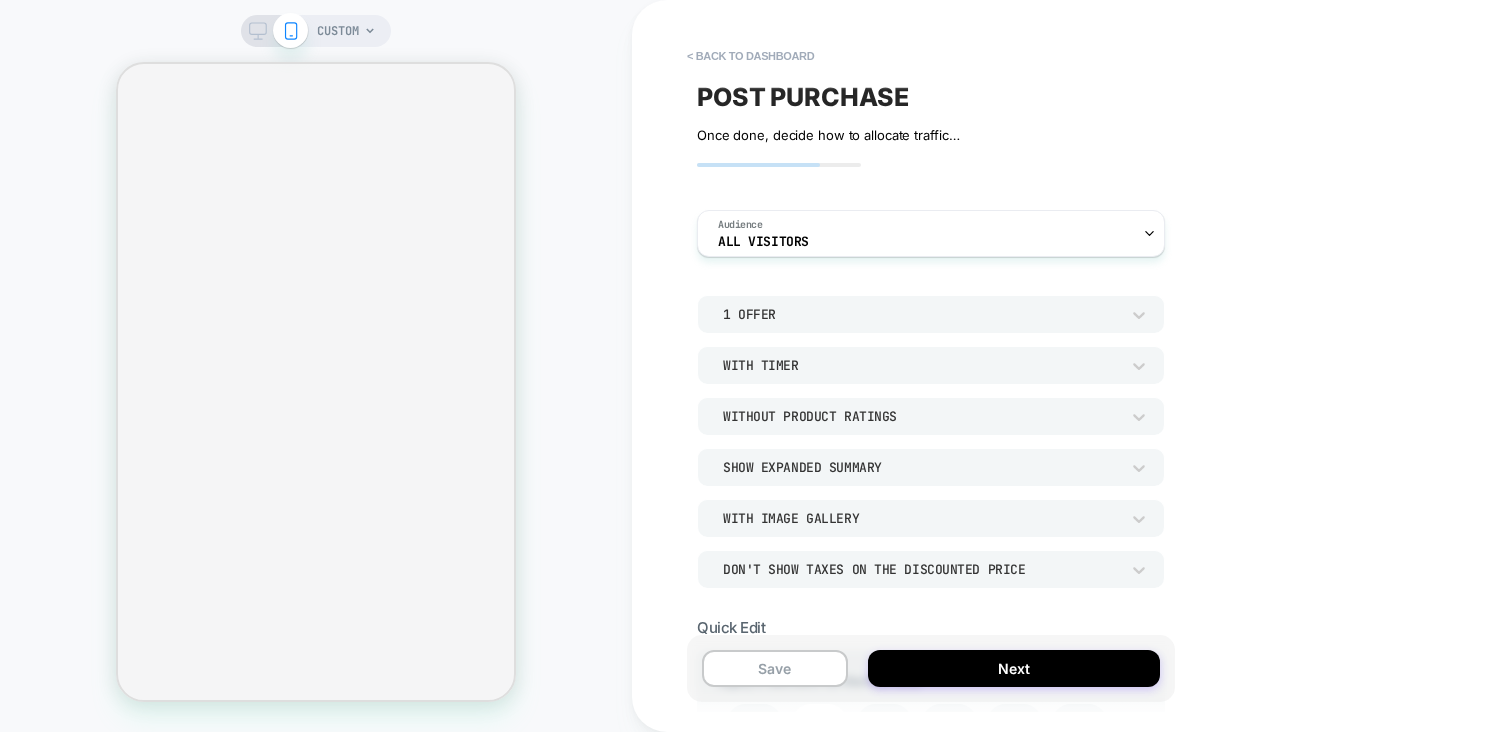 select 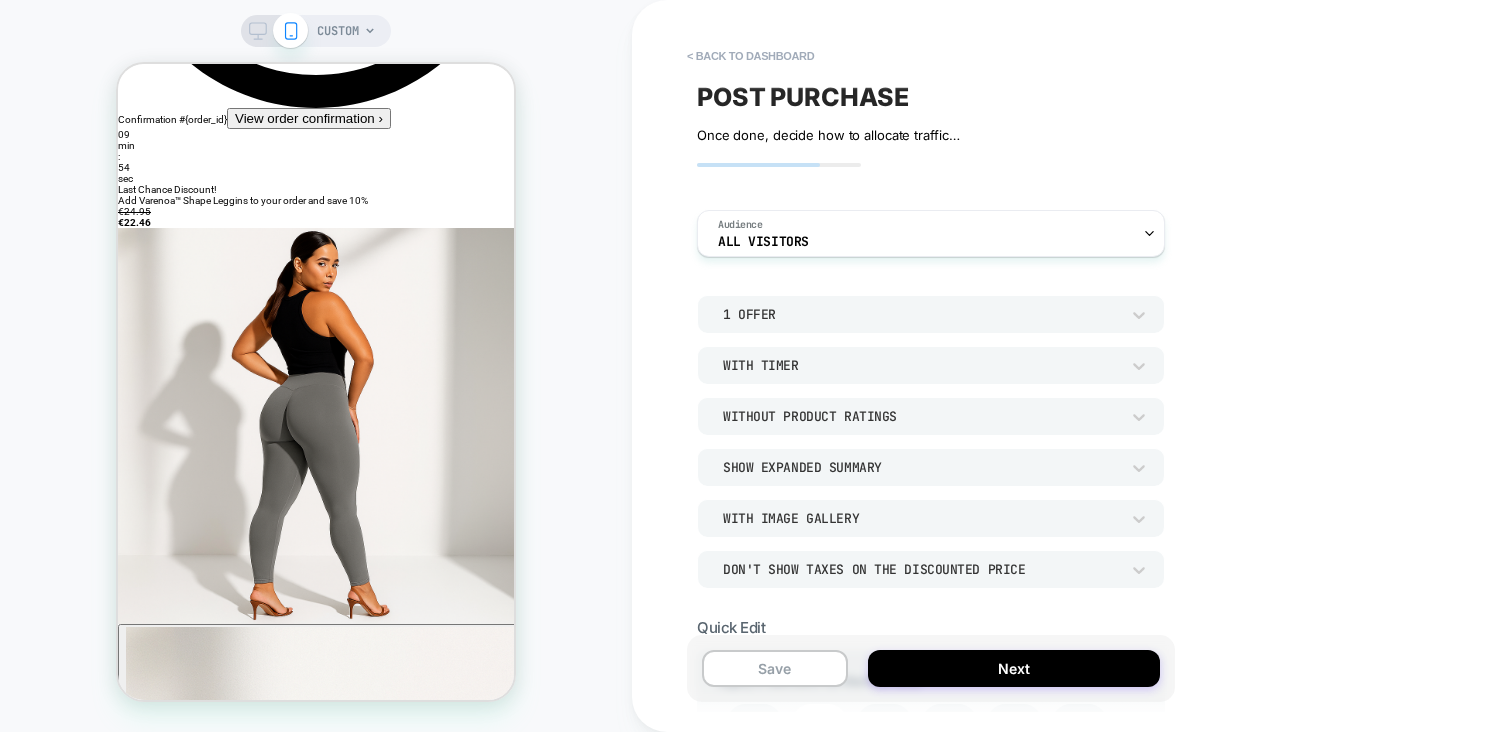 scroll, scrollTop: 0, scrollLeft: 0, axis: both 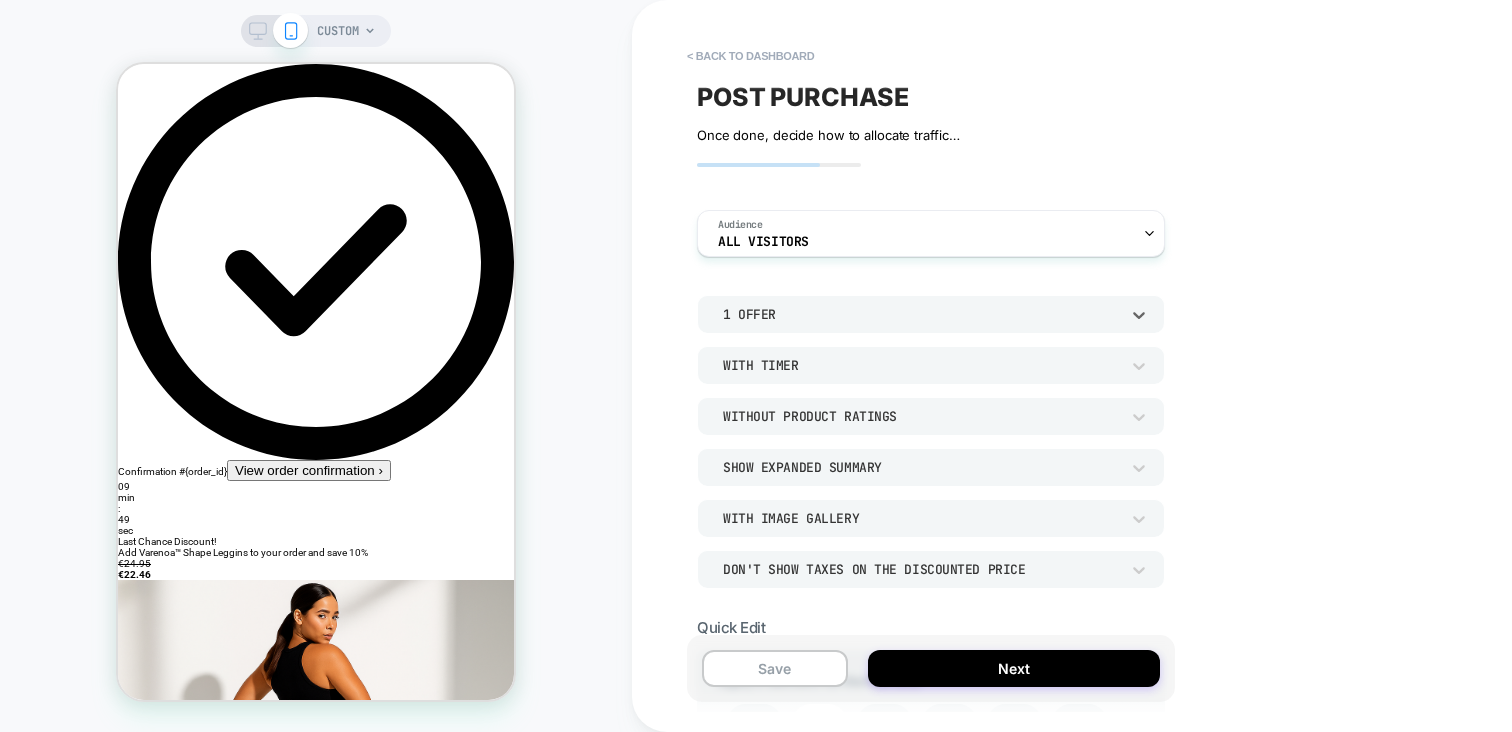 click on "1 Offer" at bounding box center (921, 314) 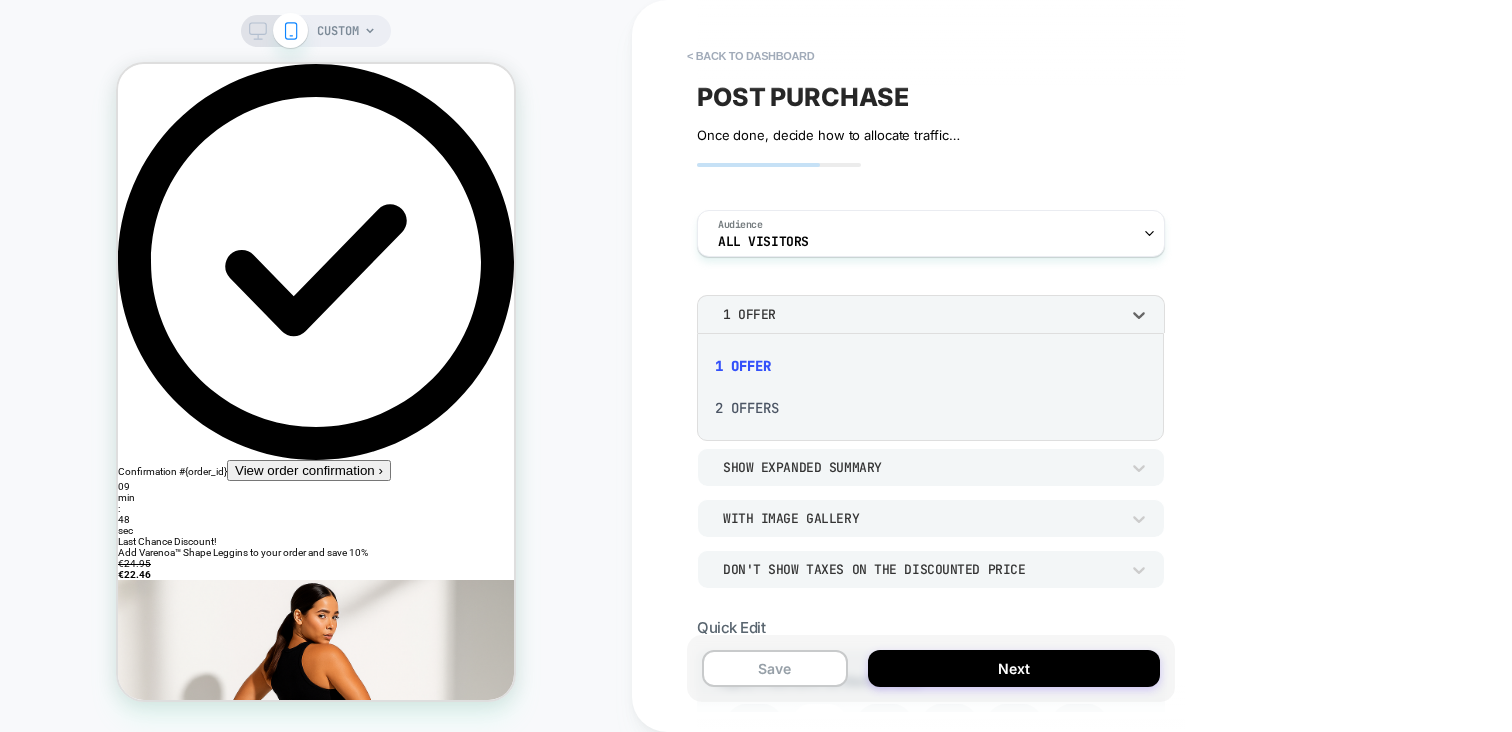 click at bounding box center [756, 366] 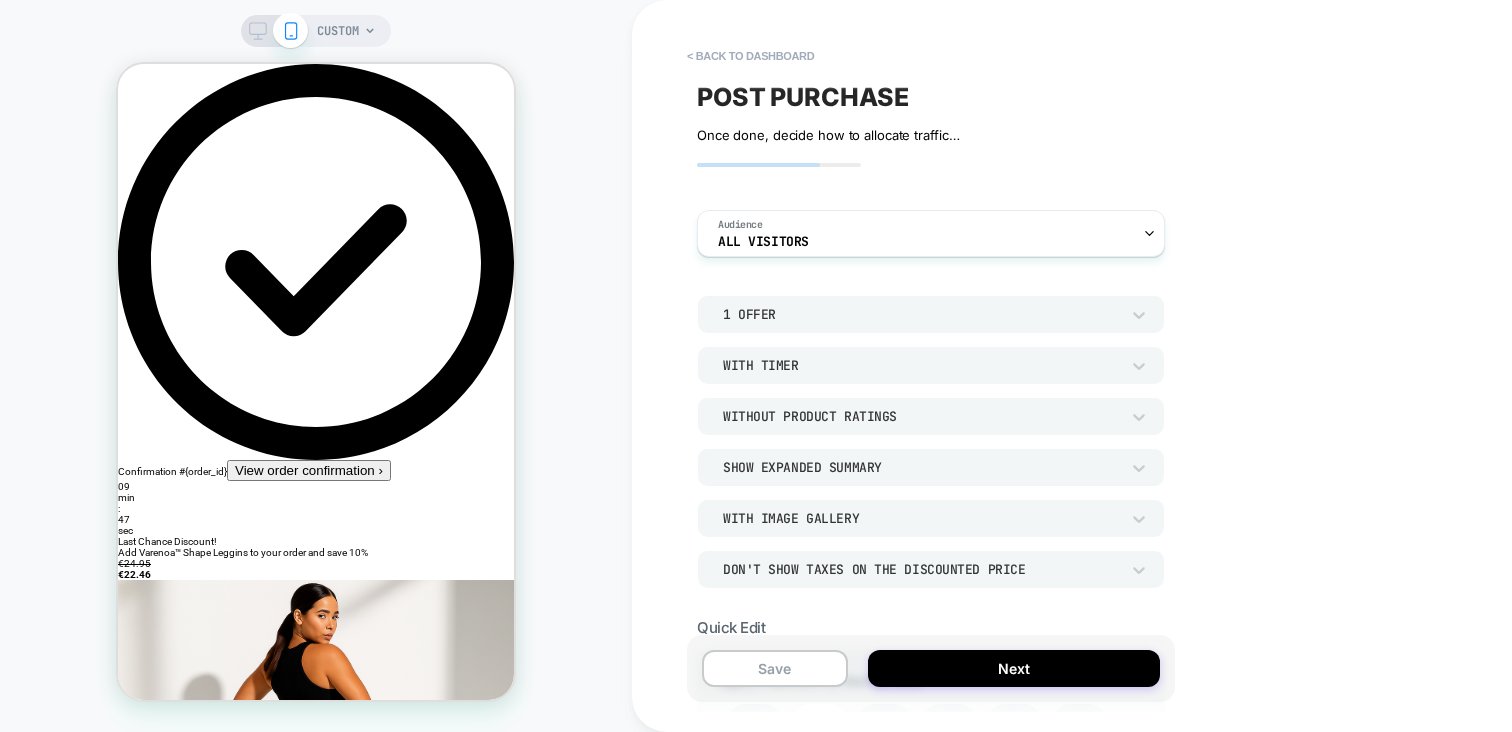 click on "1 Offer" at bounding box center (921, 314) 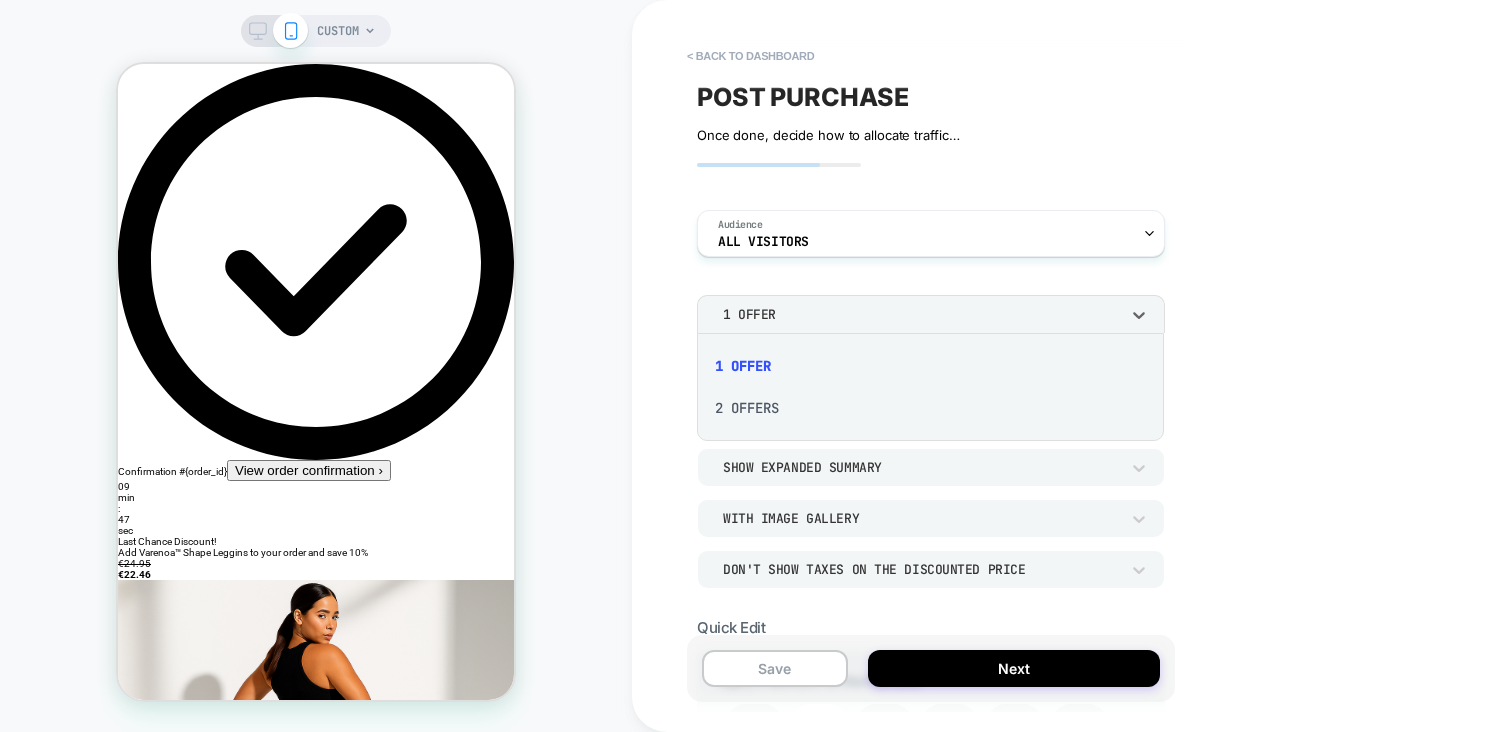 click on "2 Offers" at bounding box center [930, 408] 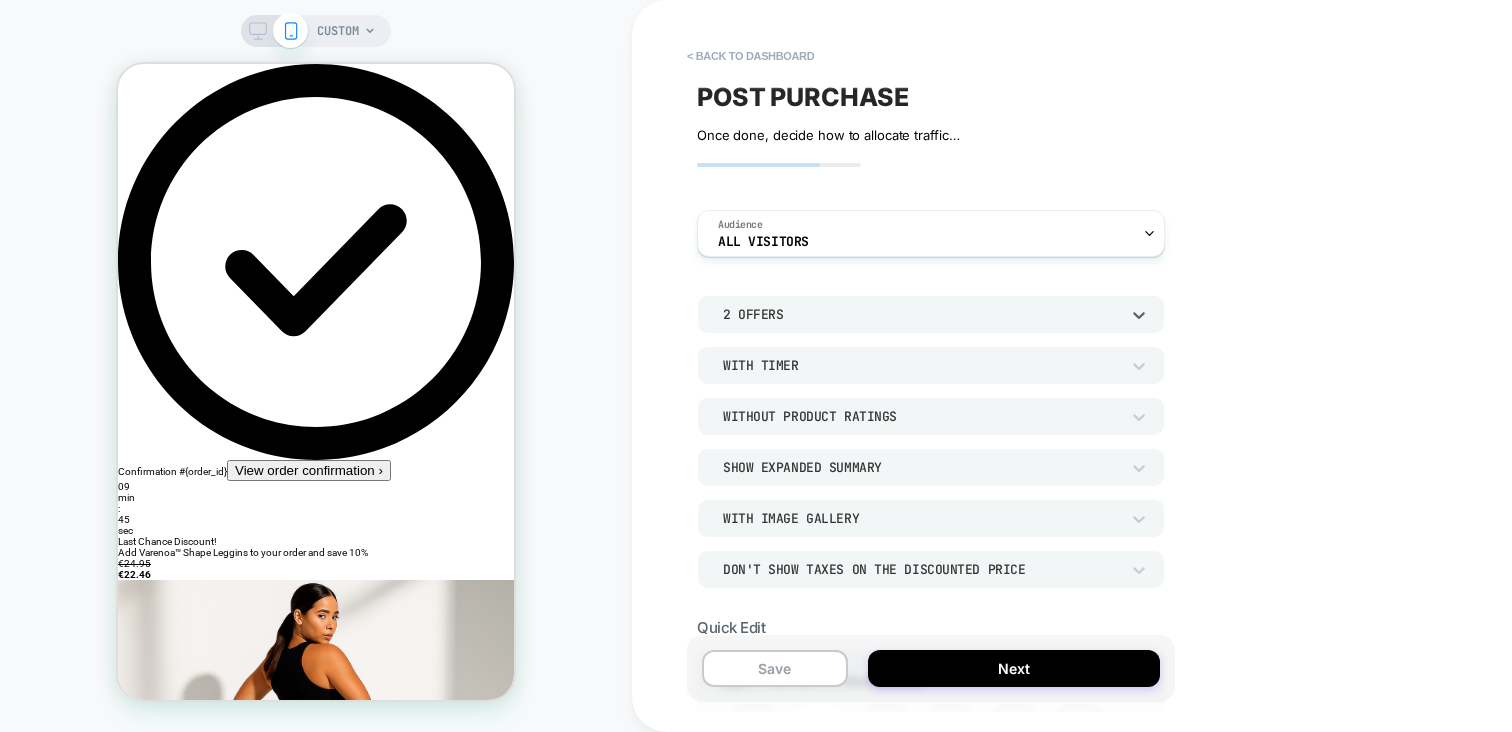 click on "2 Offers" at bounding box center (921, 314) 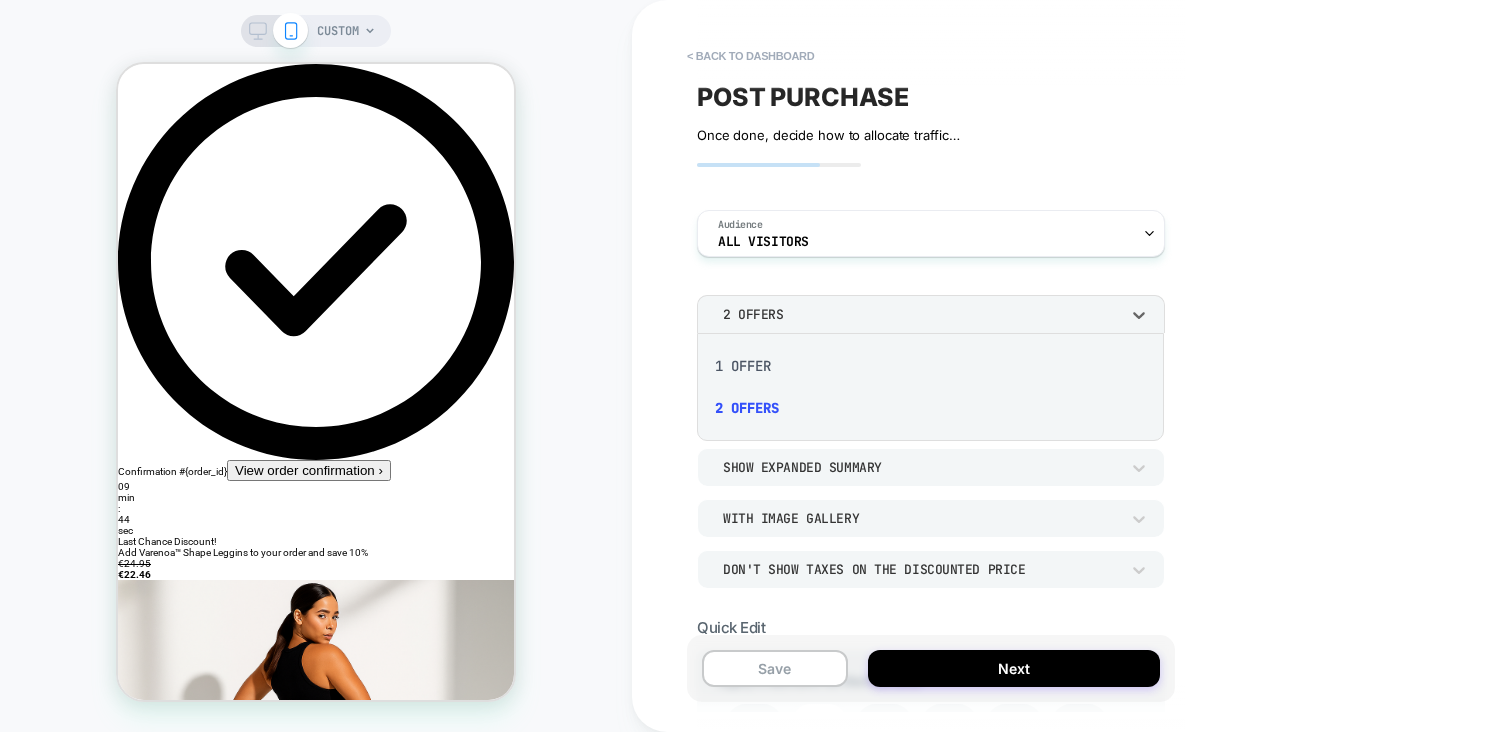 click at bounding box center (756, 366) 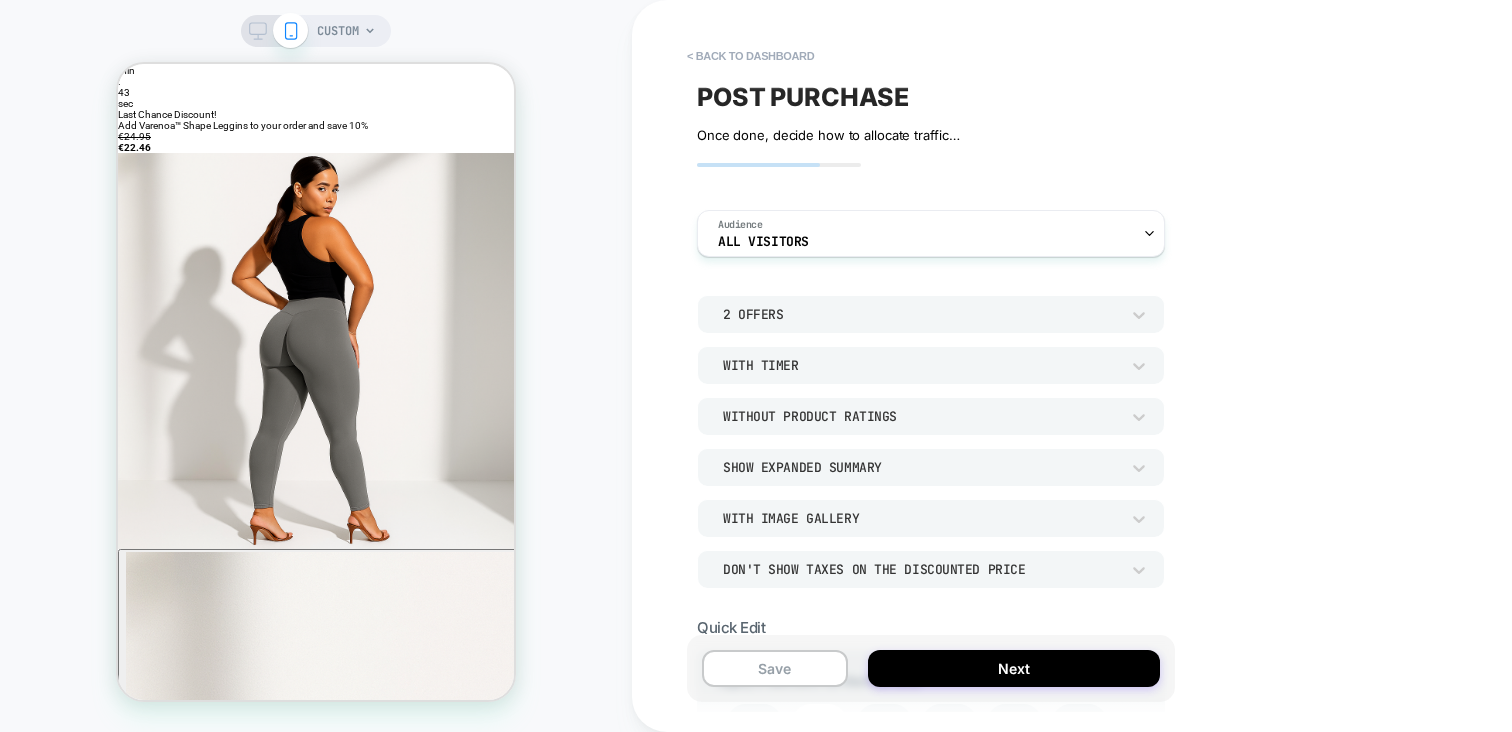 scroll, scrollTop: 680, scrollLeft: 0, axis: vertical 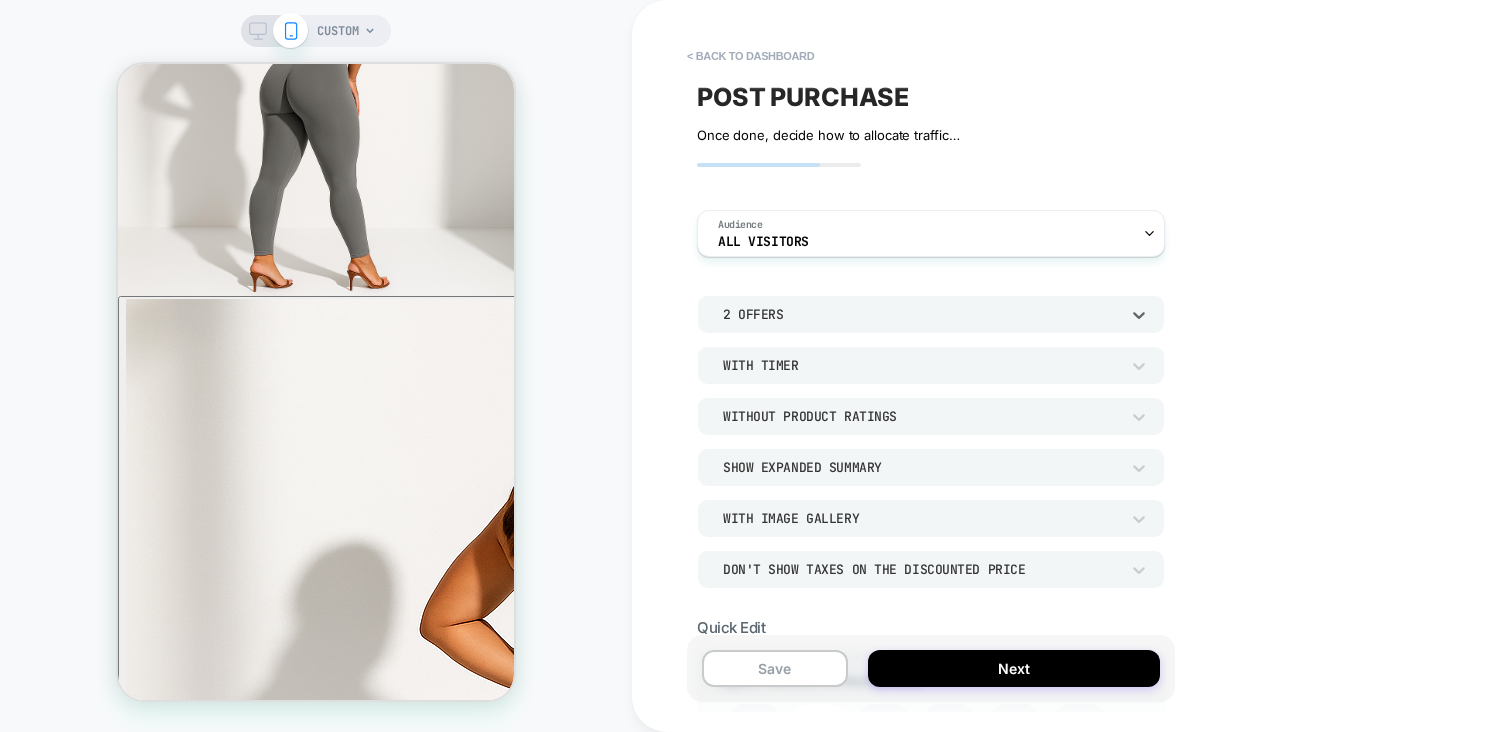 click on "2 Offers" at bounding box center [931, 314] 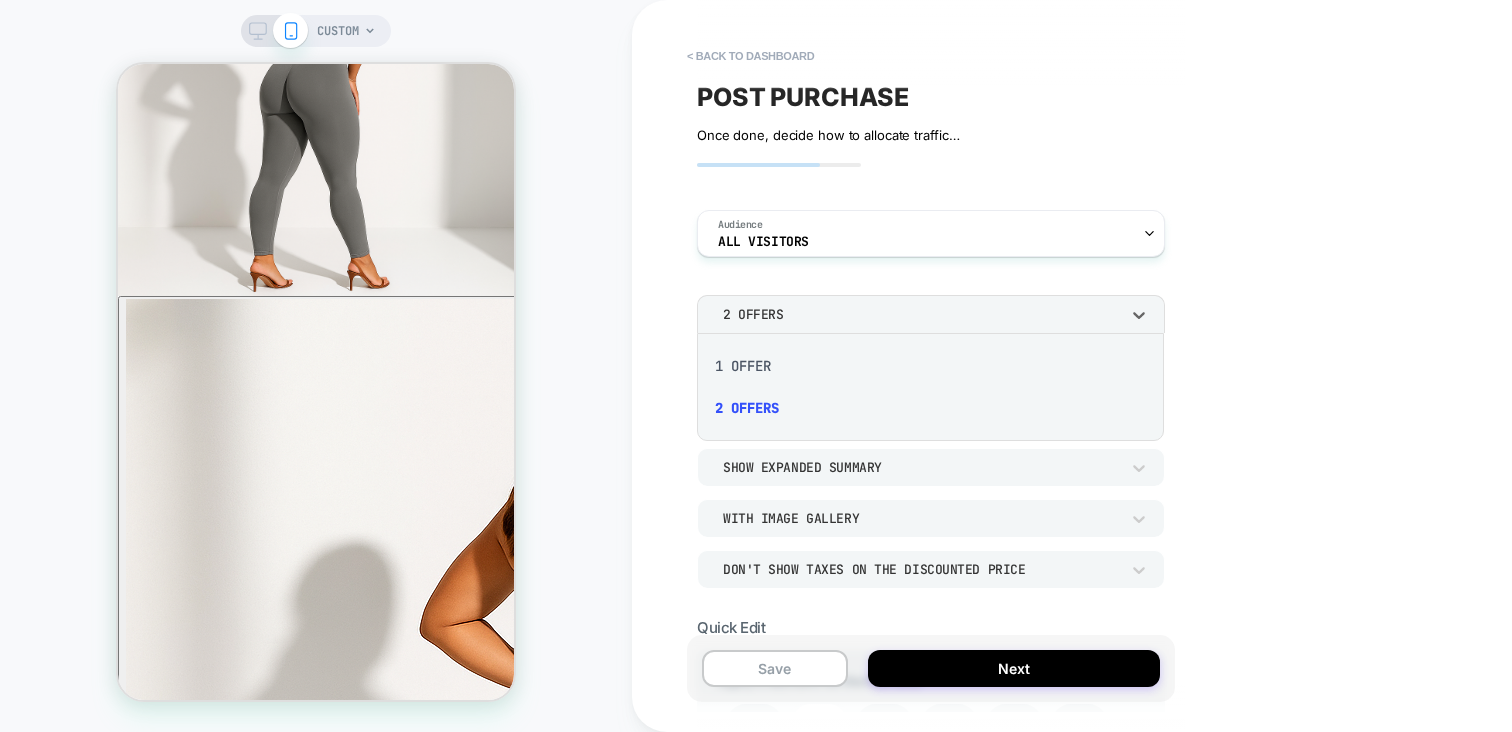 click on "1 Offer" at bounding box center (930, 366) 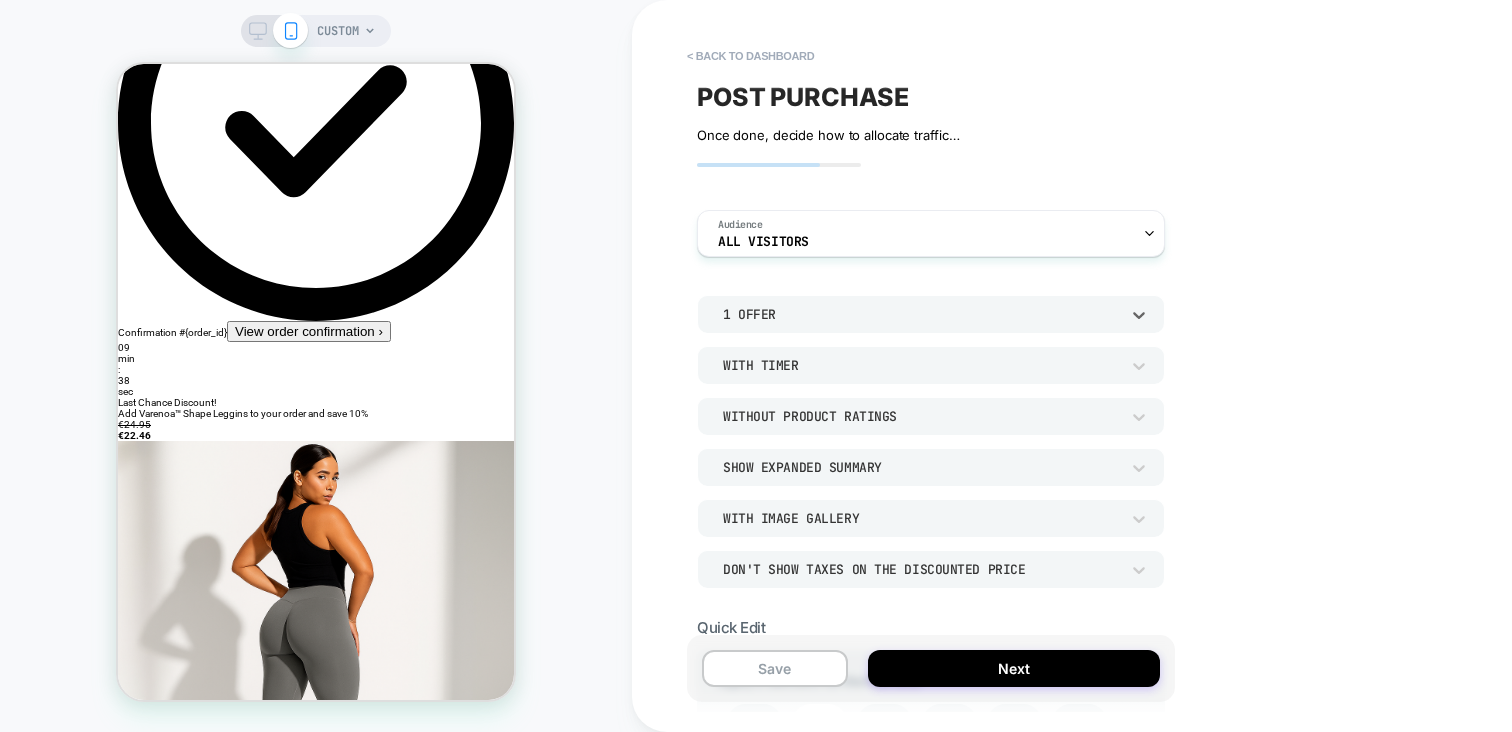 scroll, scrollTop: 0, scrollLeft: 0, axis: both 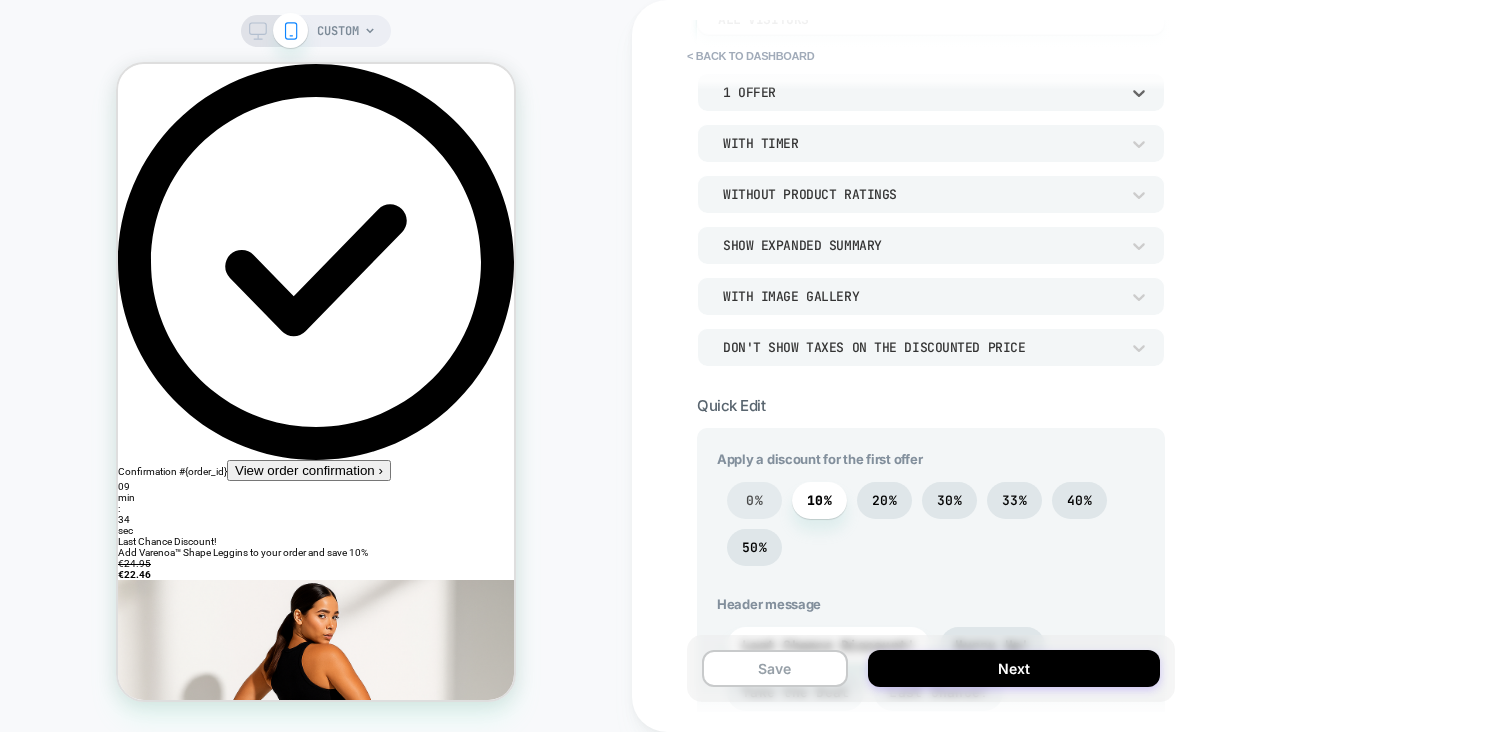click on "0%" at bounding box center [754, 500] 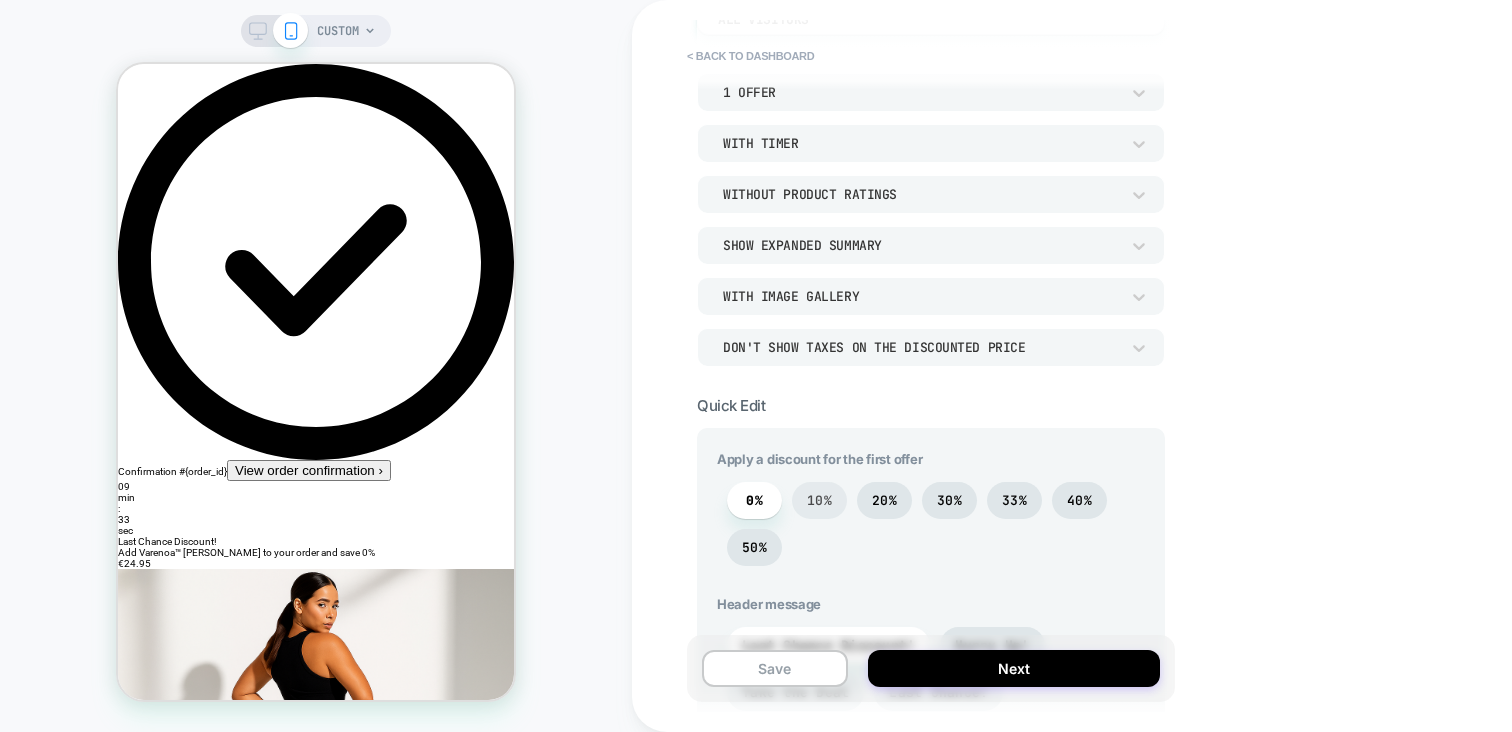 click on "10%" at bounding box center (819, 500) 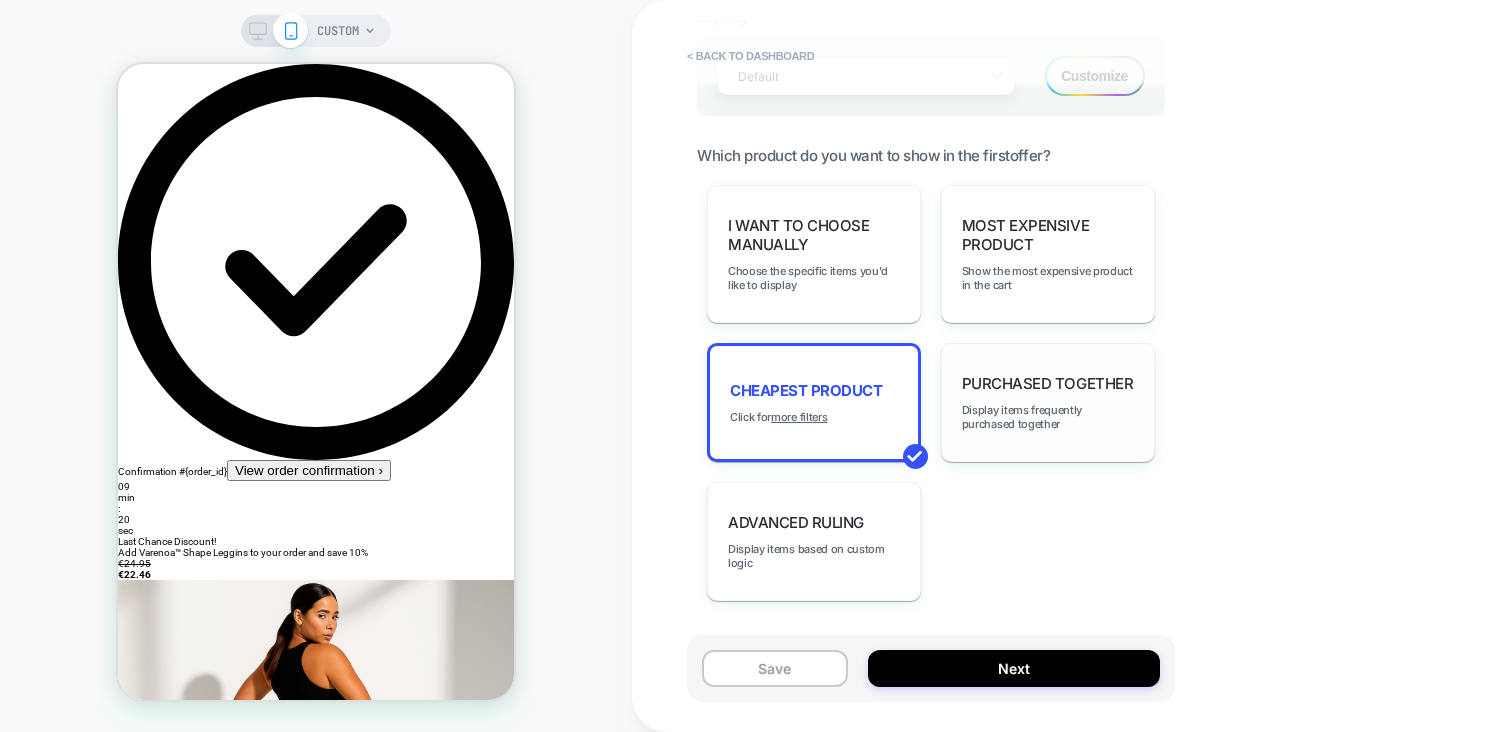scroll, scrollTop: 1395, scrollLeft: 0, axis: vertical 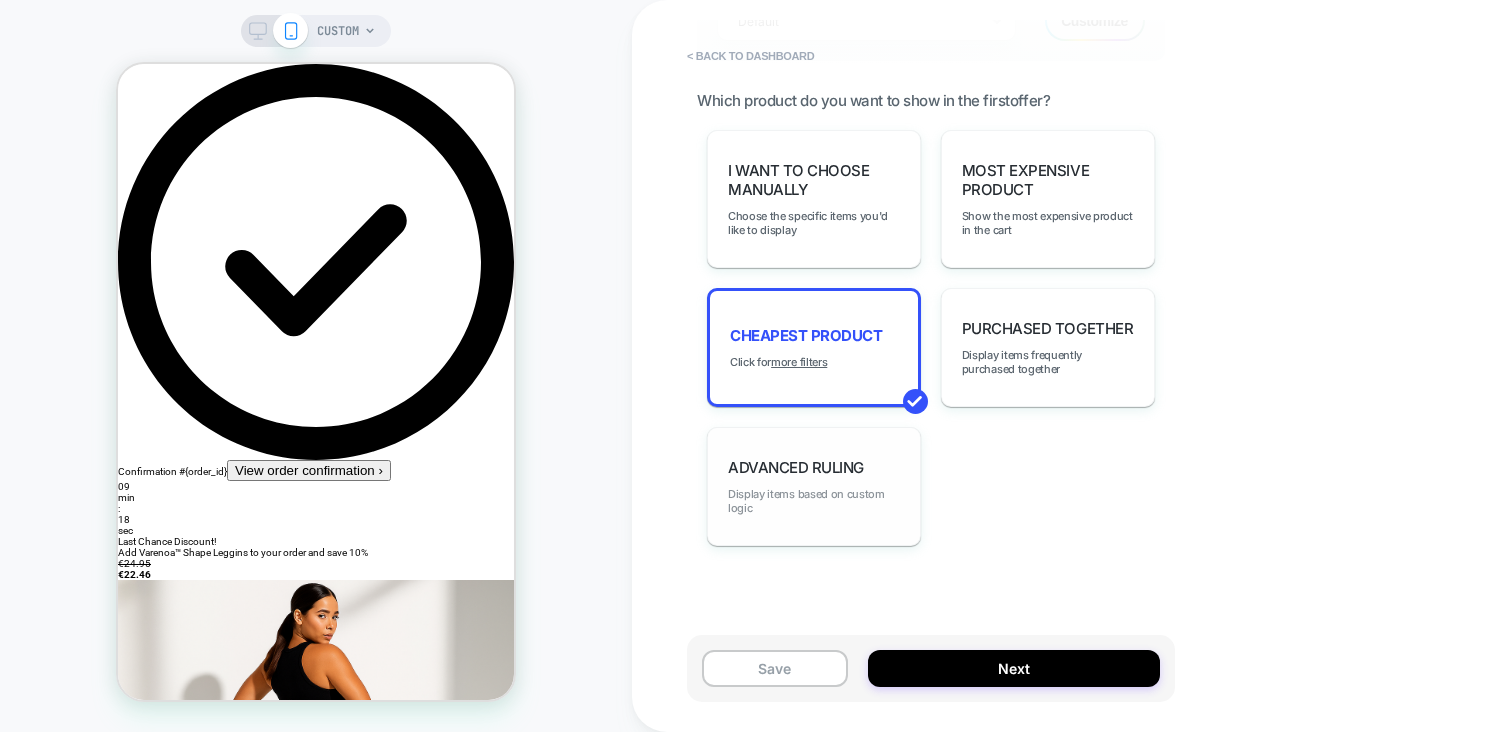 click on "Display items based on custom logic" at bounding box center (814, 501) 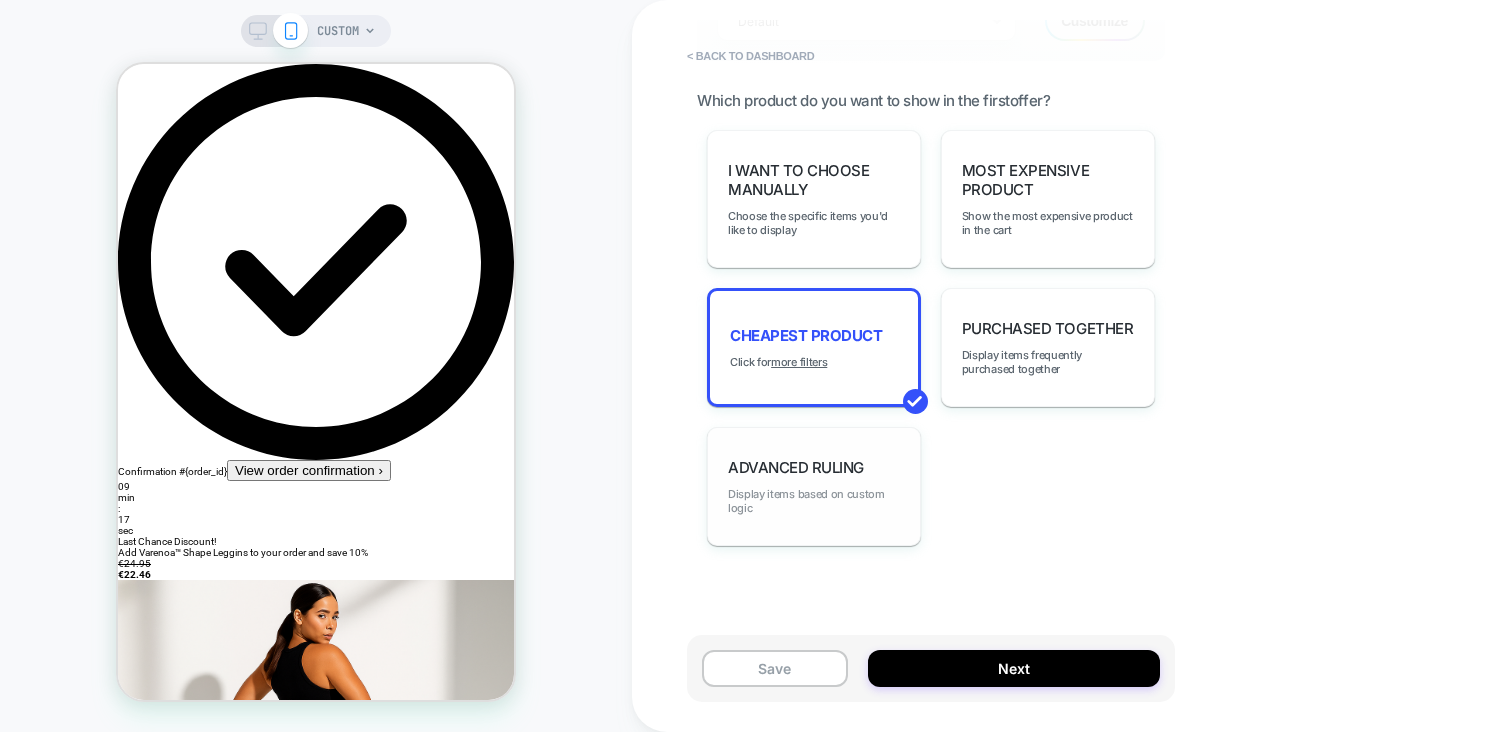 scroll, scrollTop: 1387, scrollLeft: 0, axis: vertical 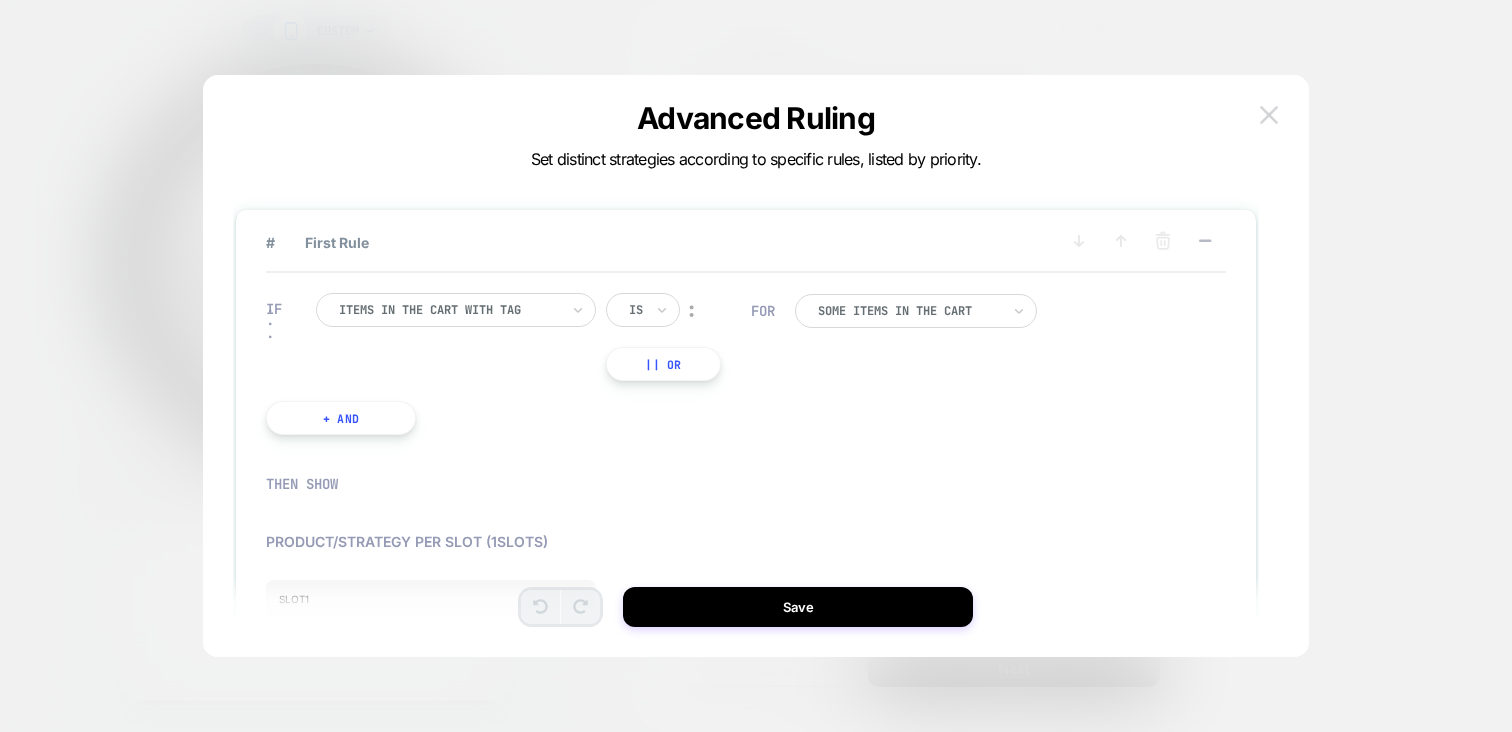 click at bounding box center (1269, 114) 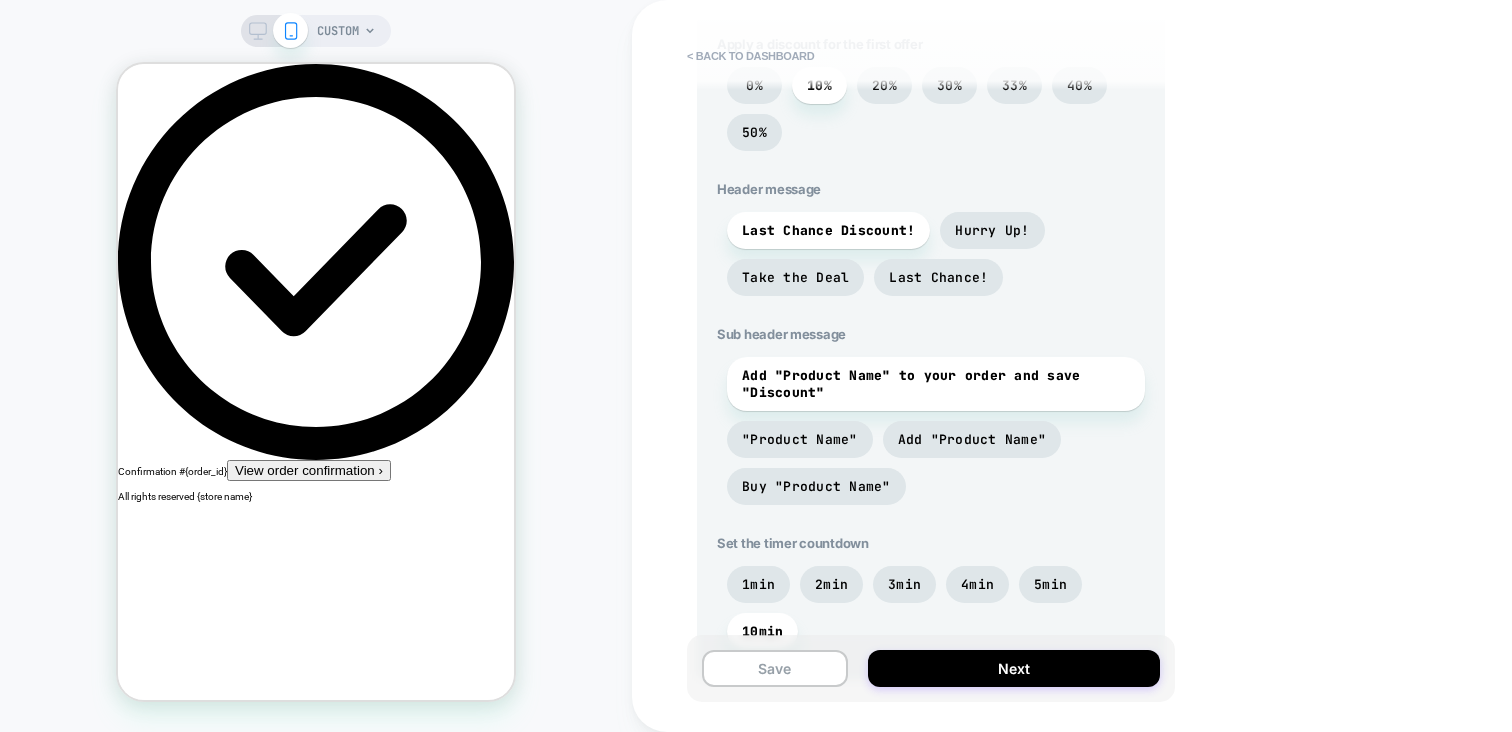 scroll, scrollTop: 630, scrollLeft: 0, axis: vertical 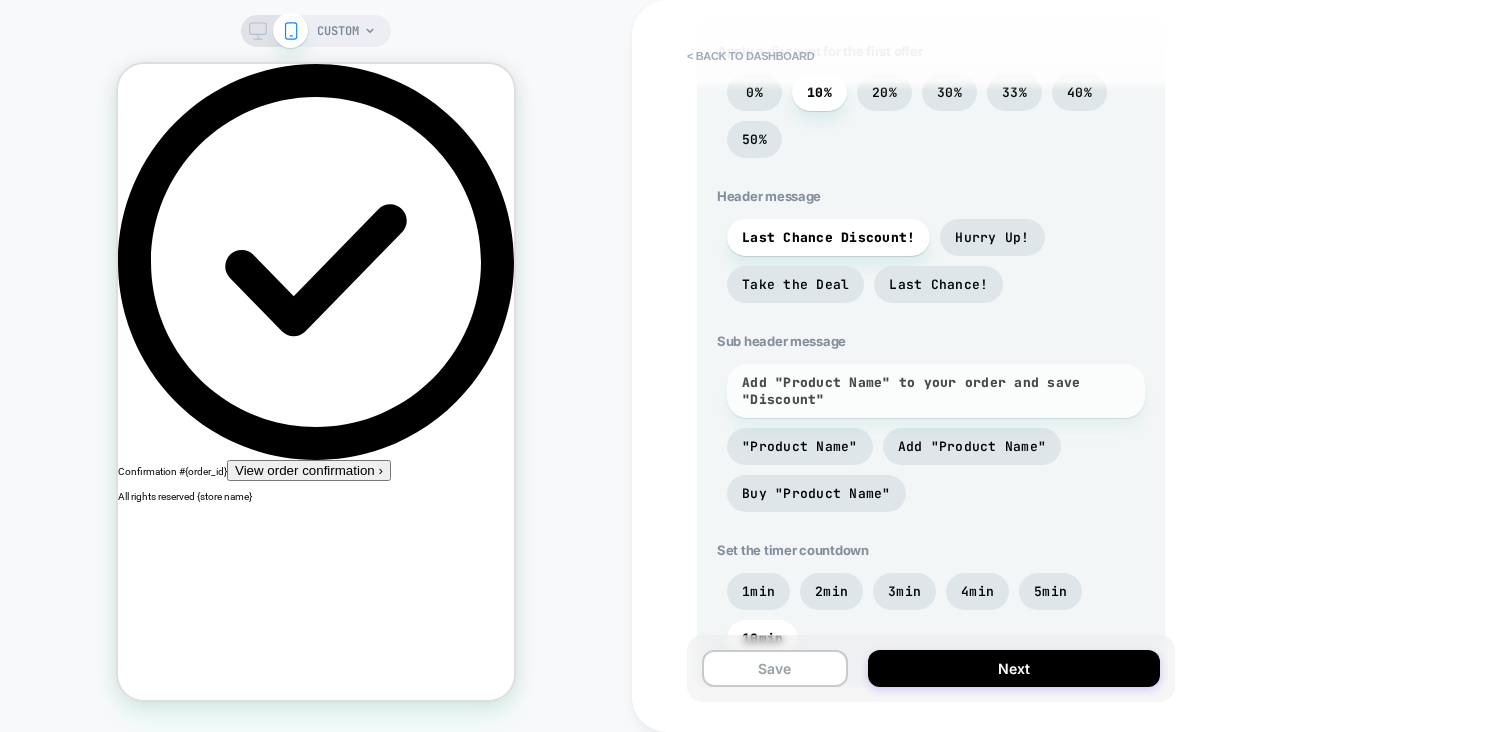click on "Add "Product Name" to your order and save "Discount"" at bounding box center (936, 391) 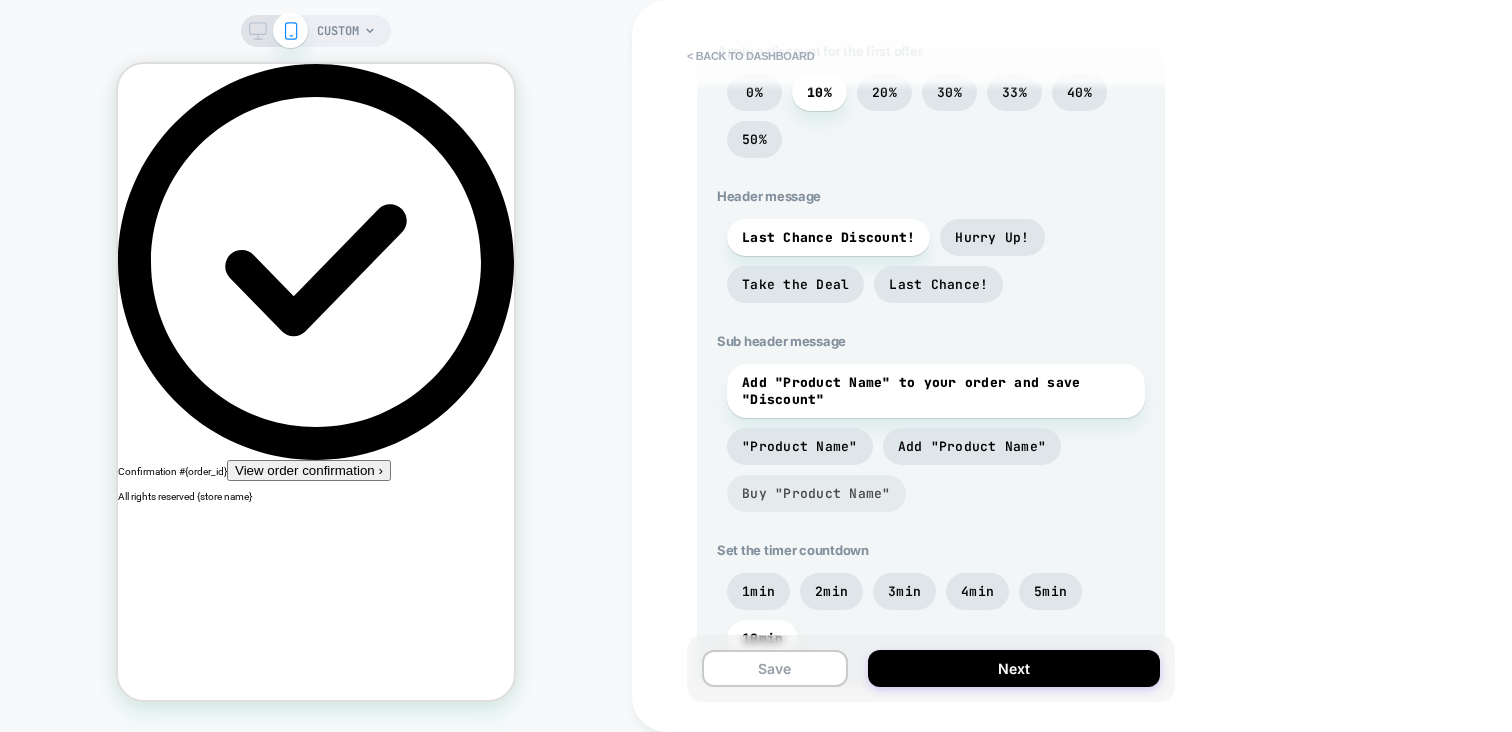 click on "Buy "Product Name"" at bounding box center (816, 493) 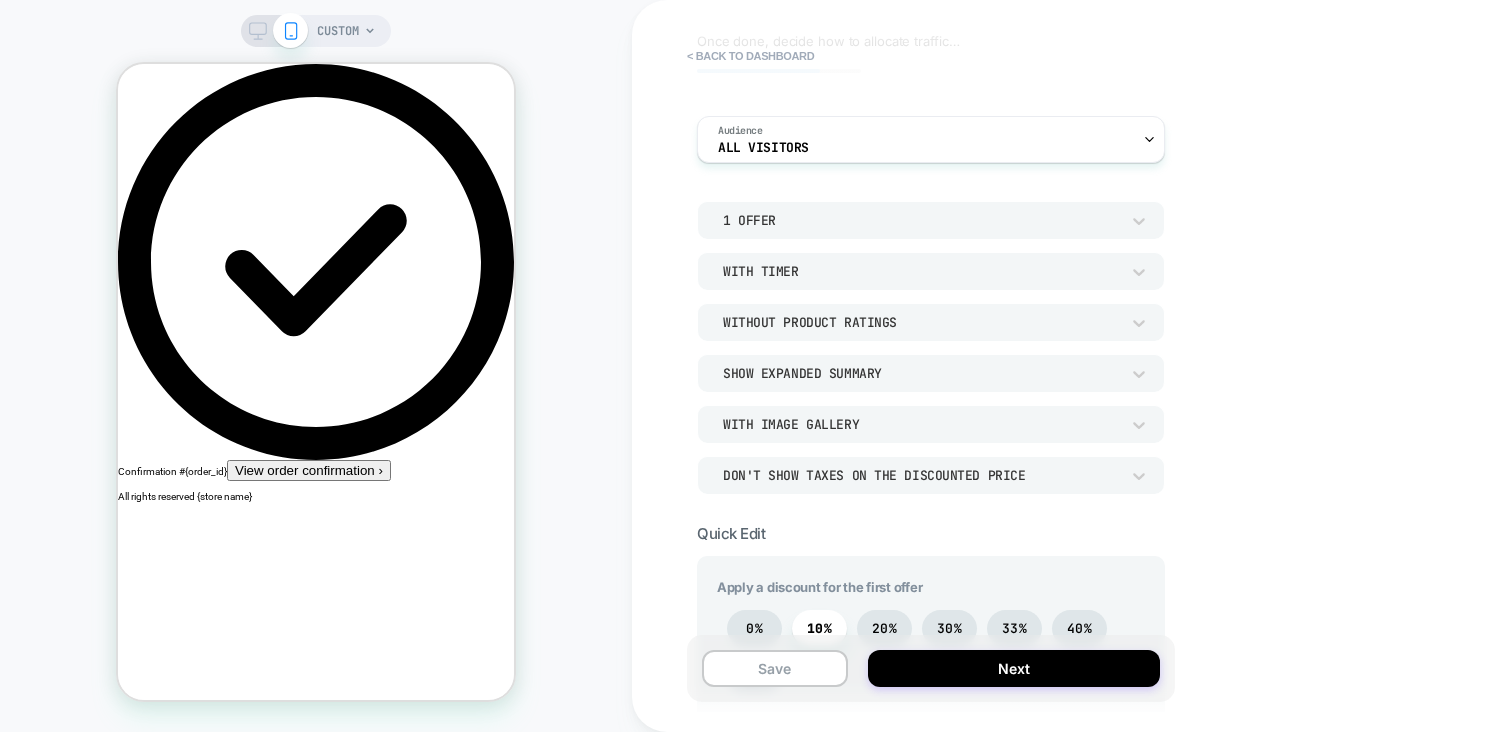 scroll, scrollTop: 0, scrollLeft: 0, axis: both 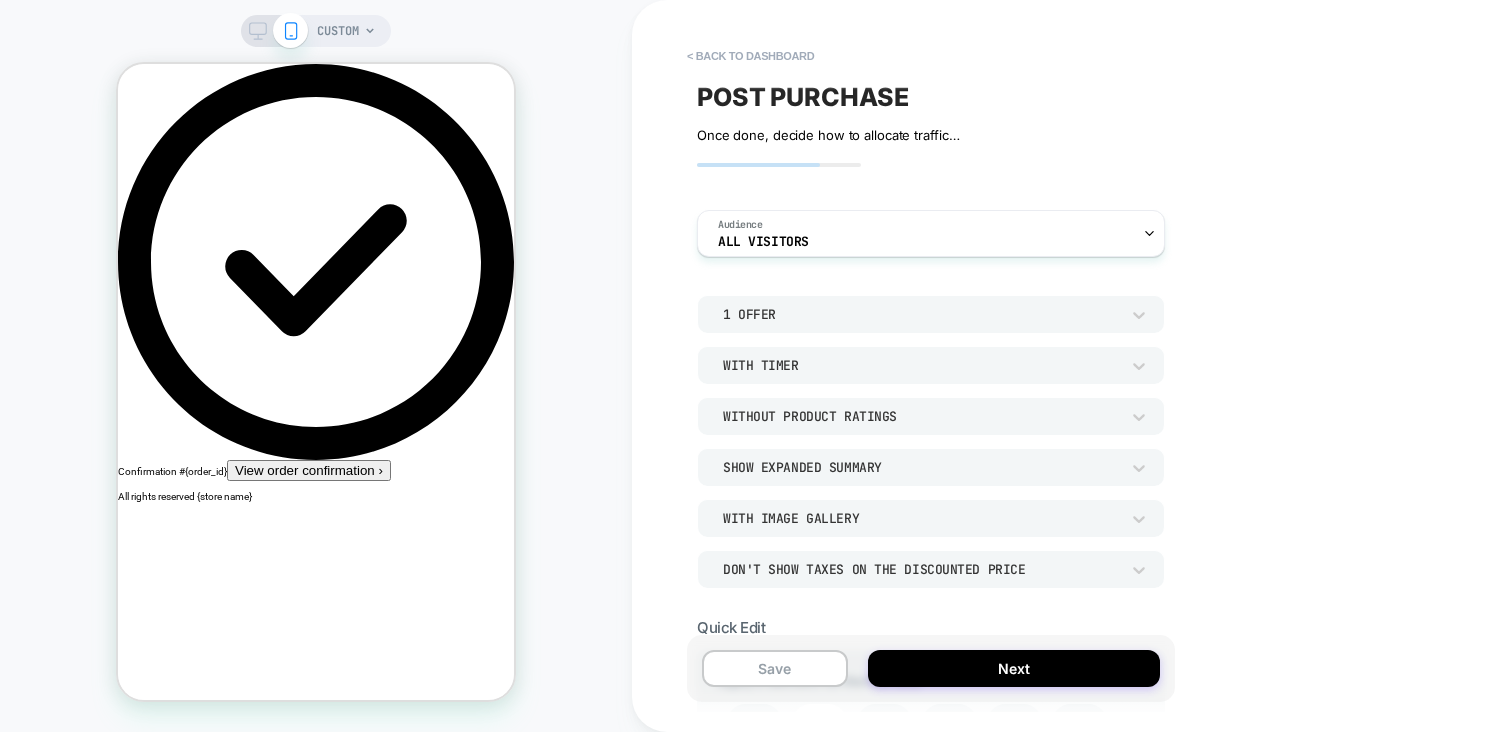 click on "1 Offer" at bounding box center [921, 314] 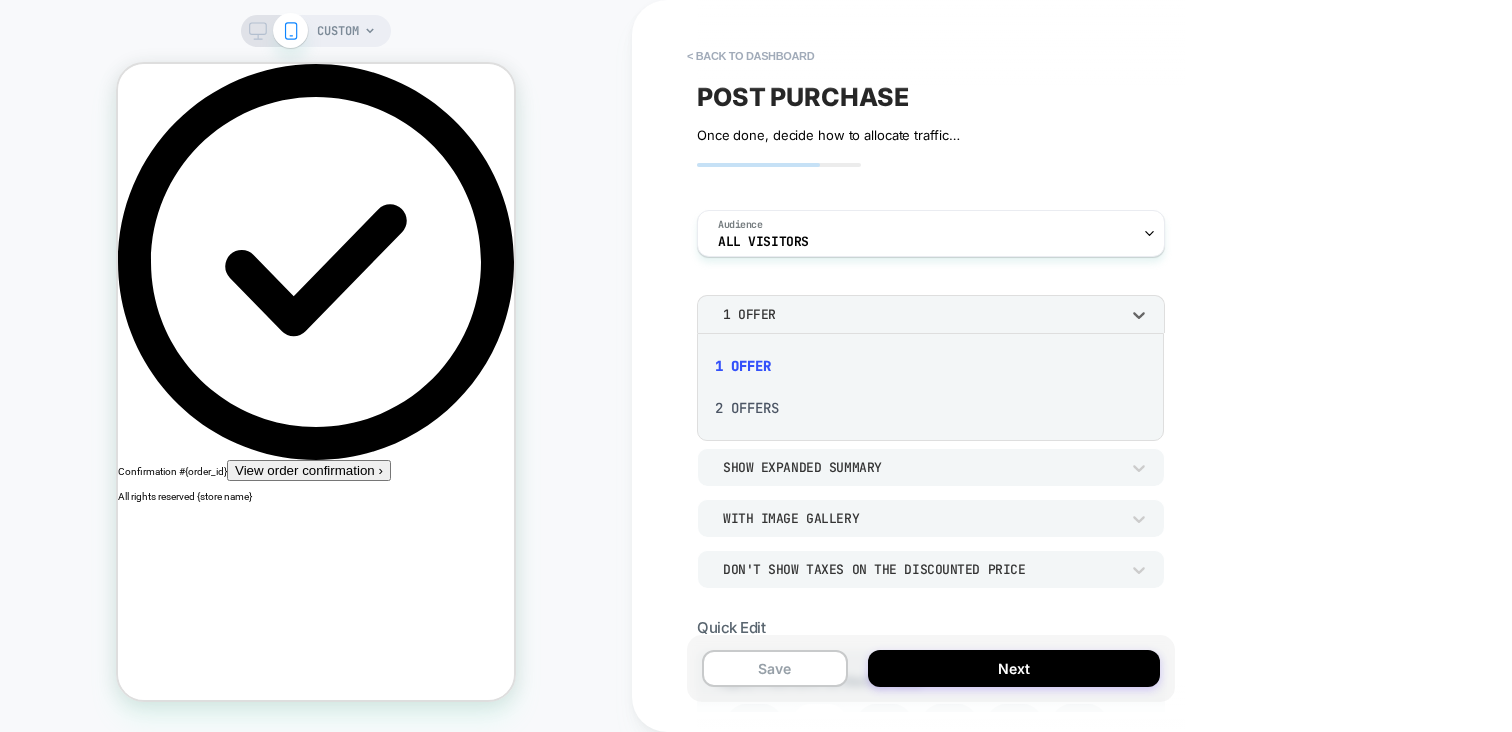 click at bounding box center (756, 366) 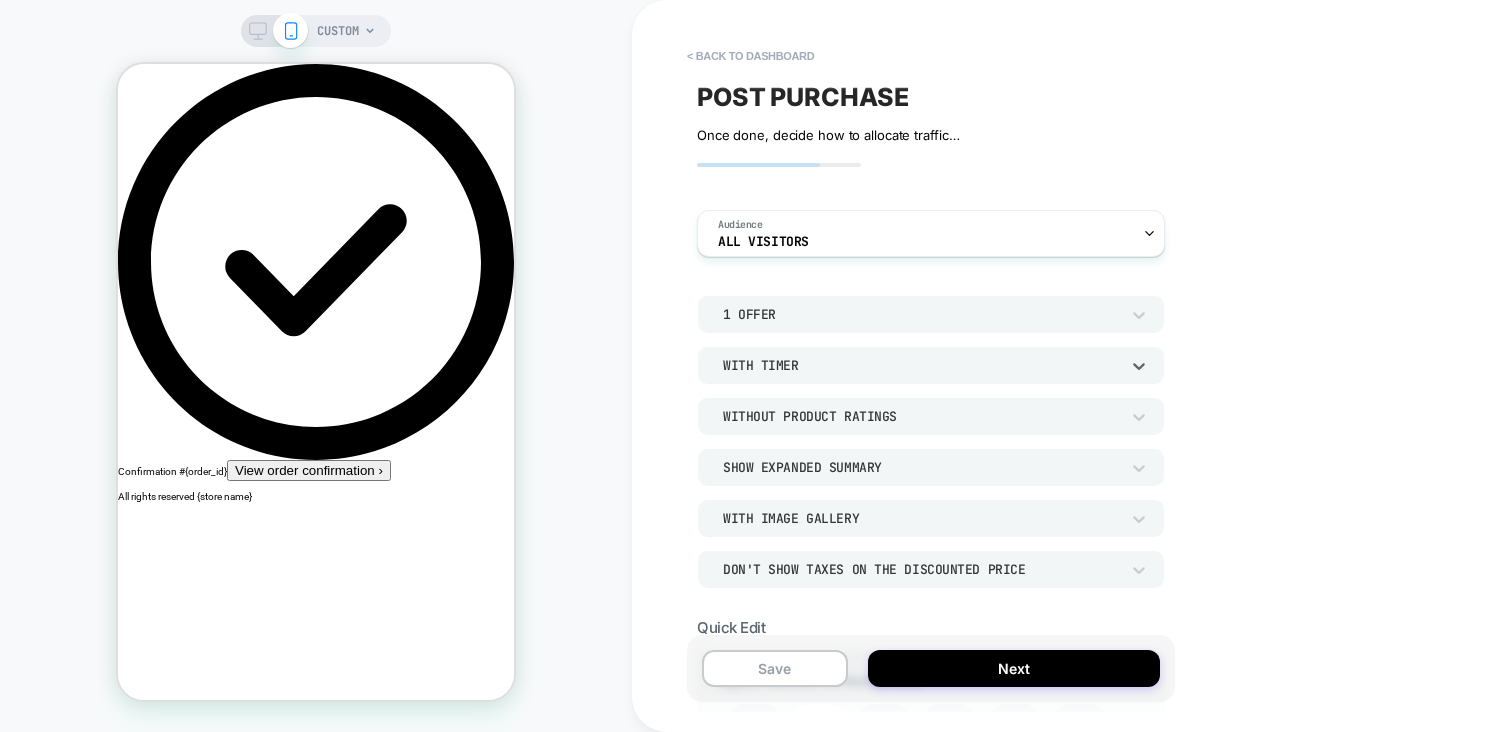 click on "With Timer" at bounding box center [921, 365] 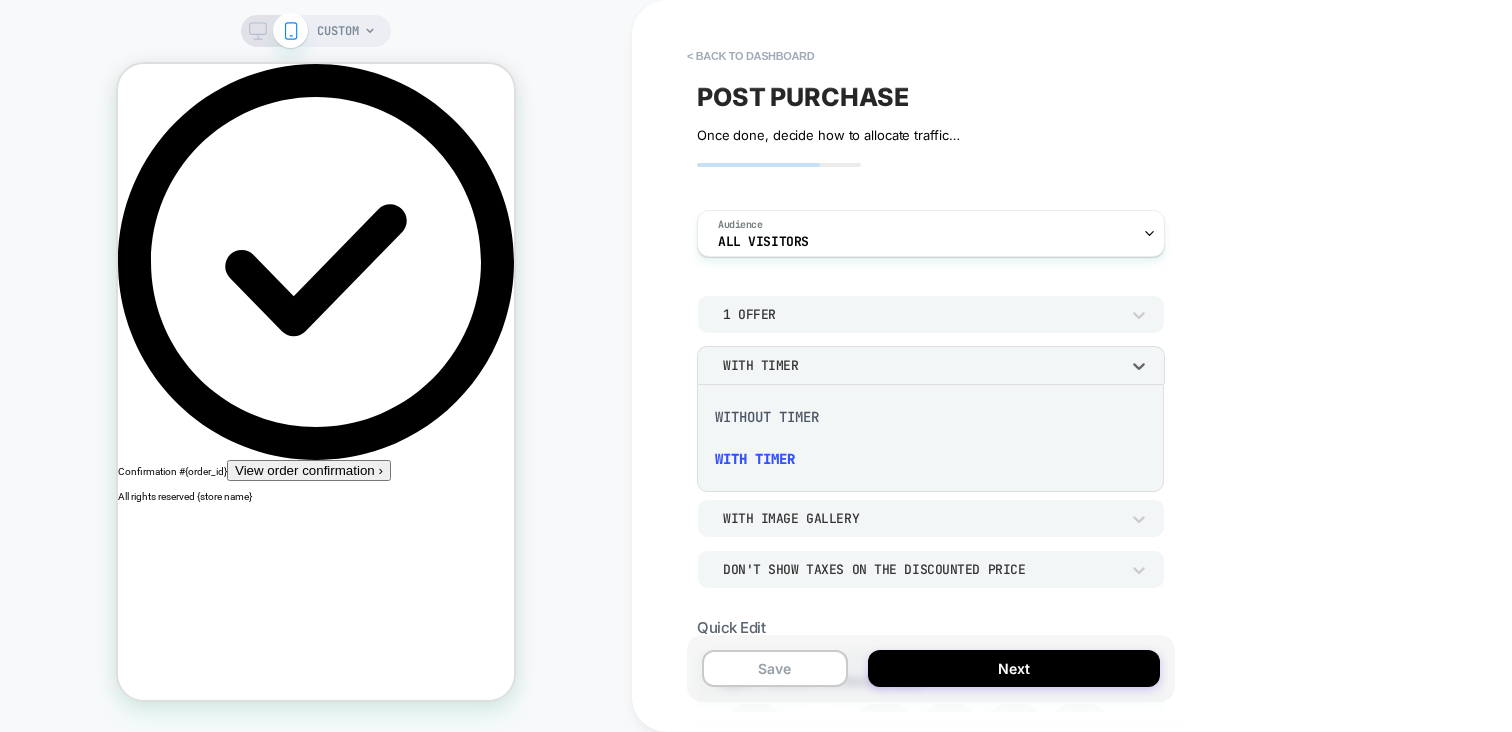 click at bounding box center (756, 366) 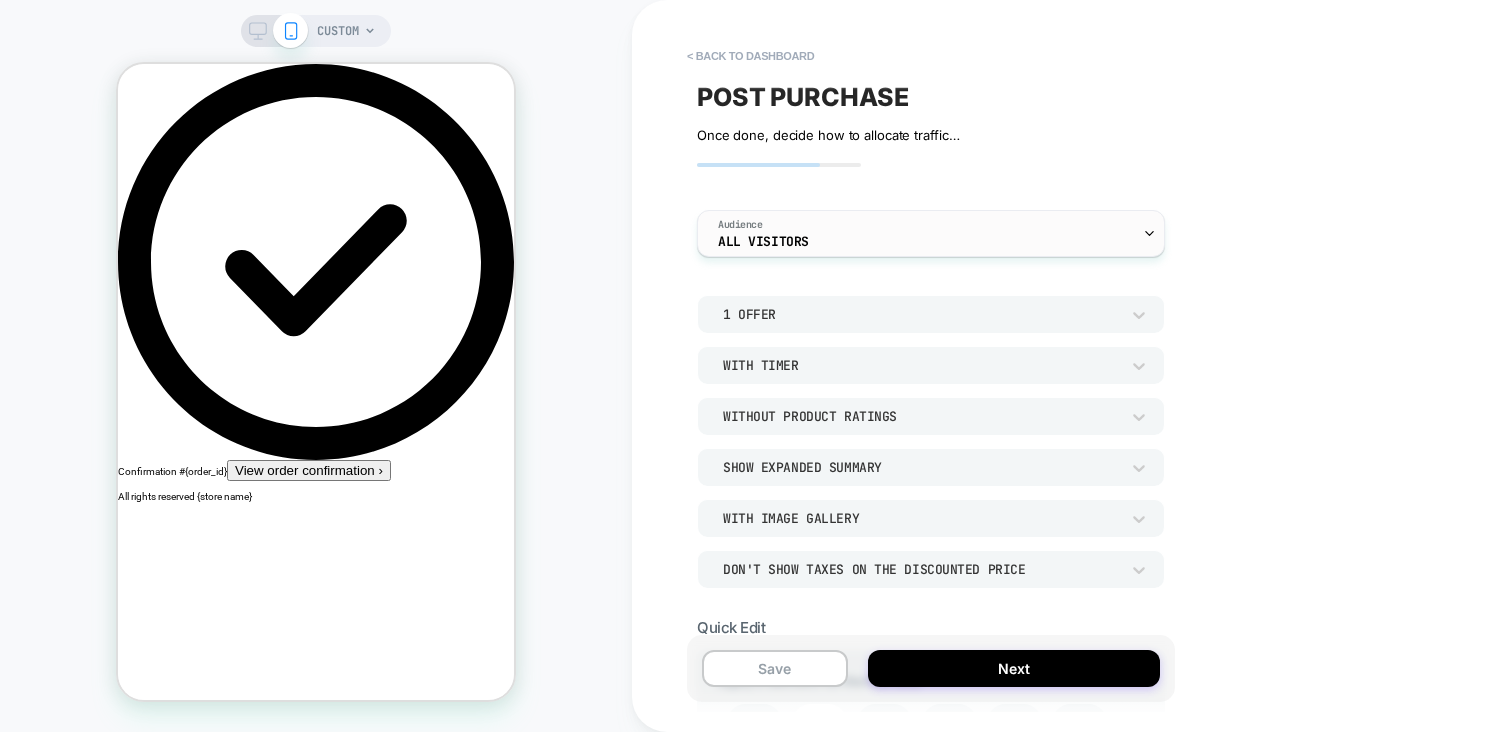 click on "Audience All Visitors" at bounding box center [926, 233] 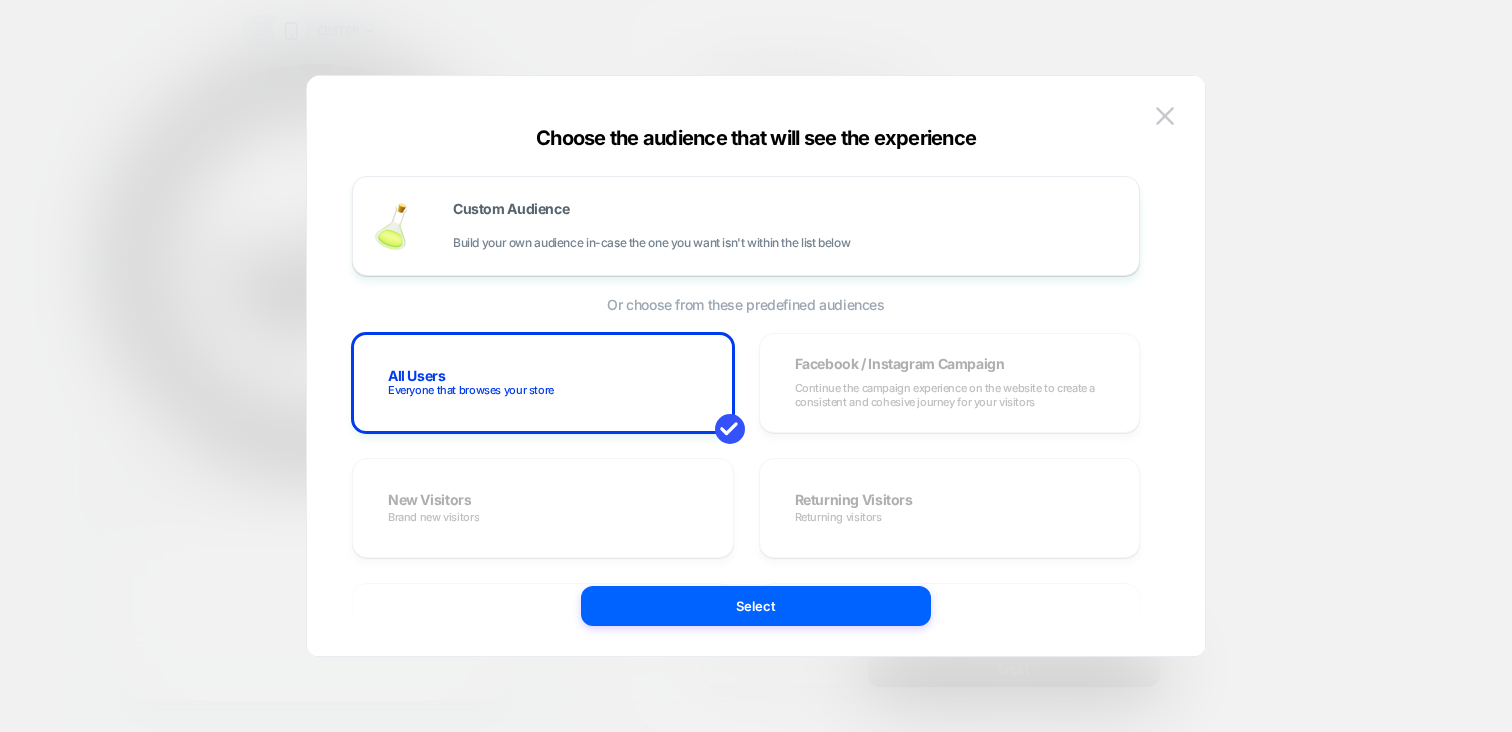 click at bounding box center (1165, 115) 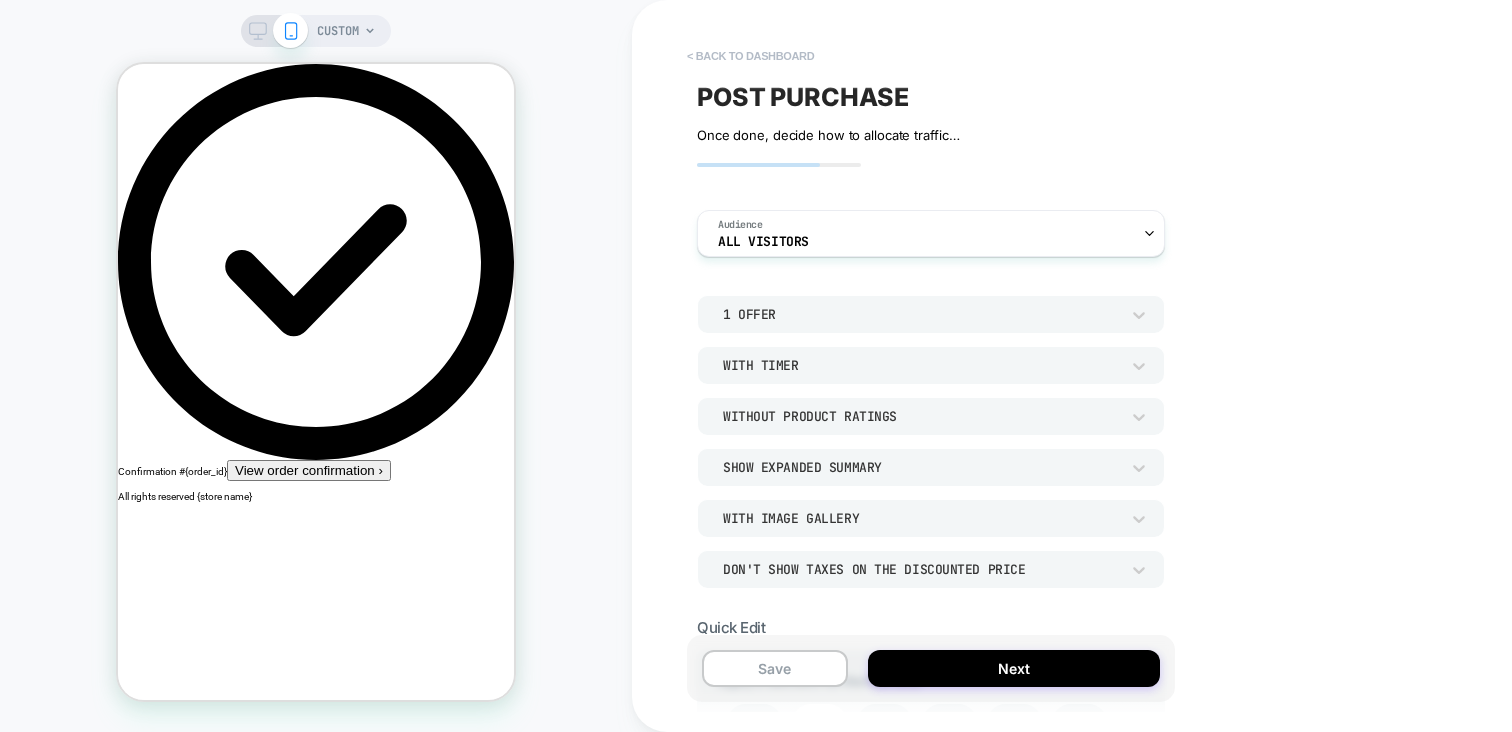click on "< back to dashboard" at bounding box center [750, 56] 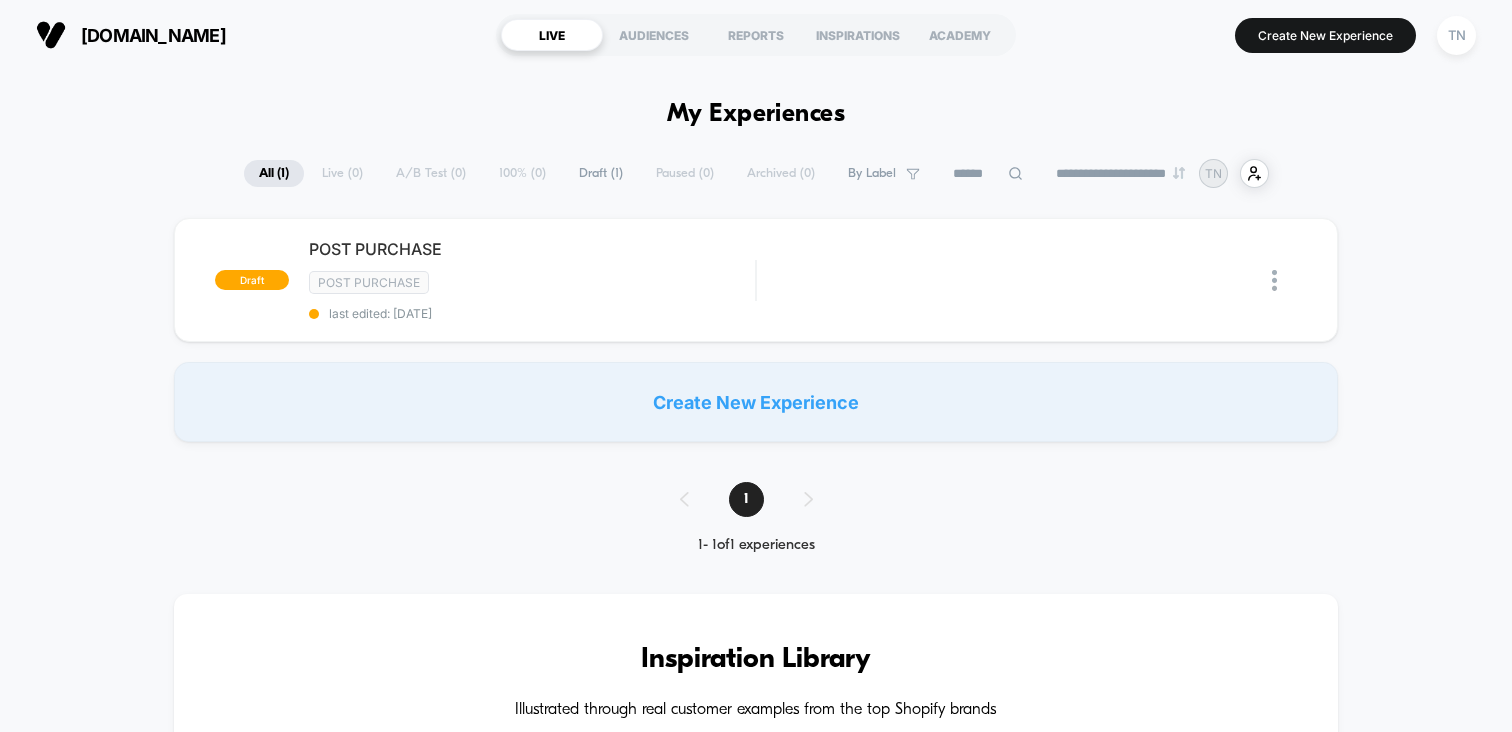 scroll, scrollTop: 0, scrollLeft: 0, axis: both 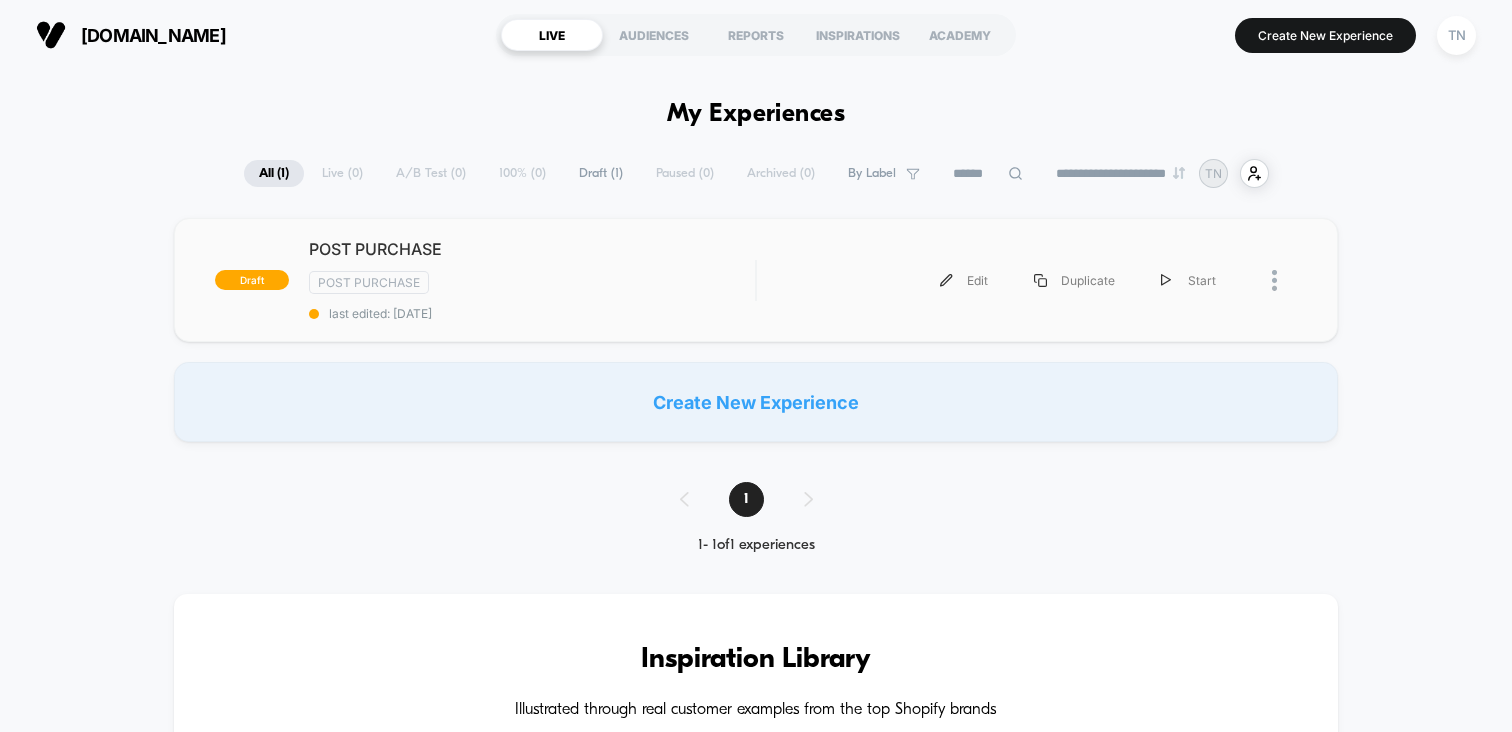 click at bounding box center (1284, 280) 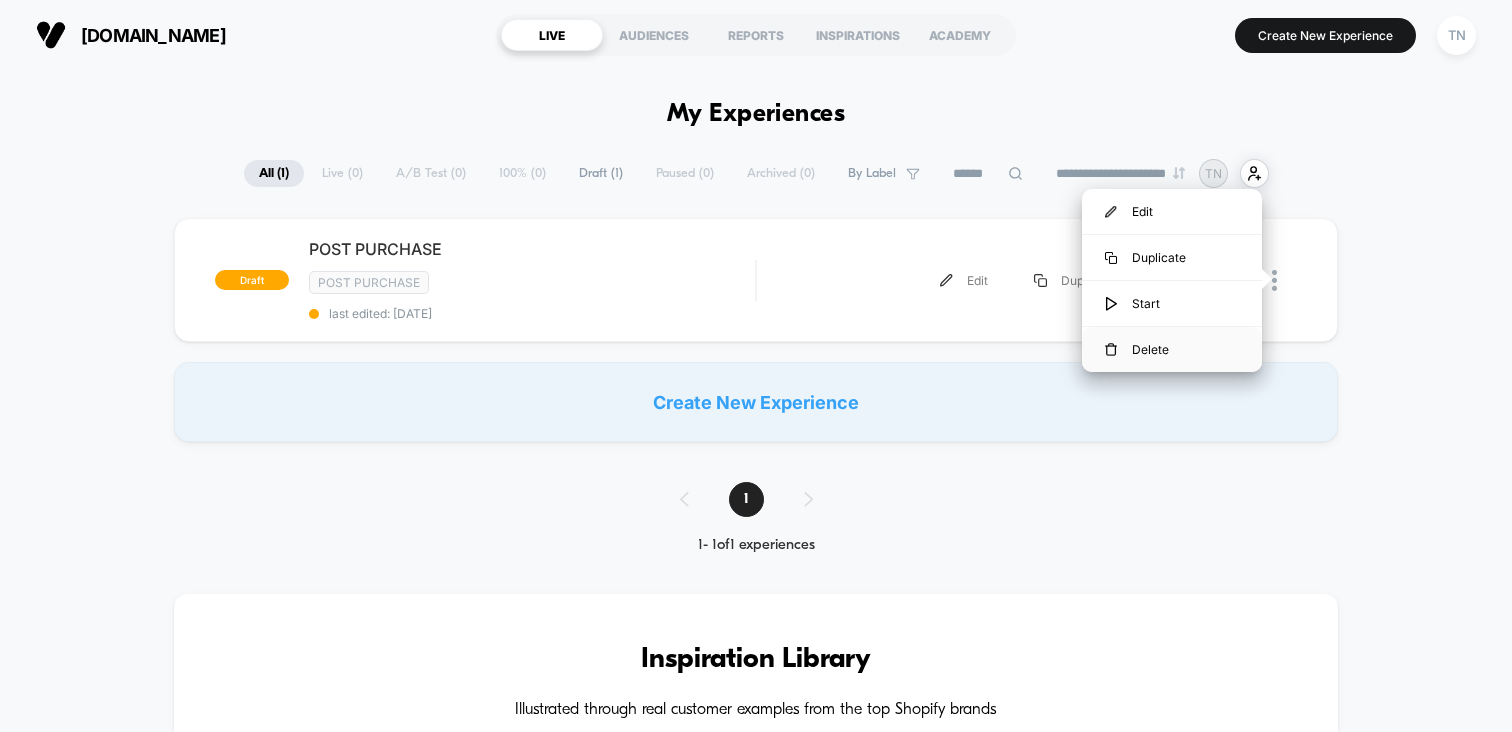 click on "Delete" at bounding box center (1172, 349) 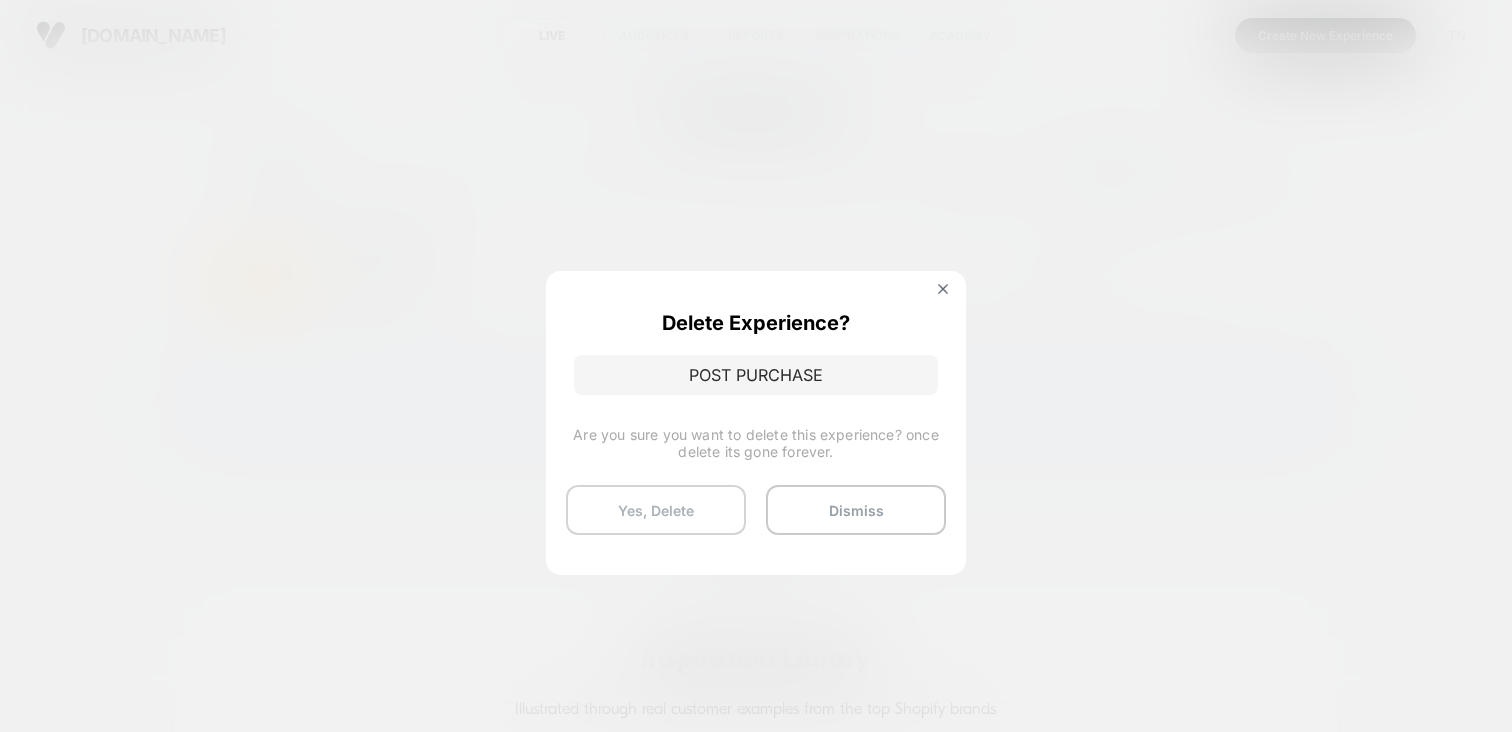 click on "Yes, Delete" at bounding box center [656, 510] 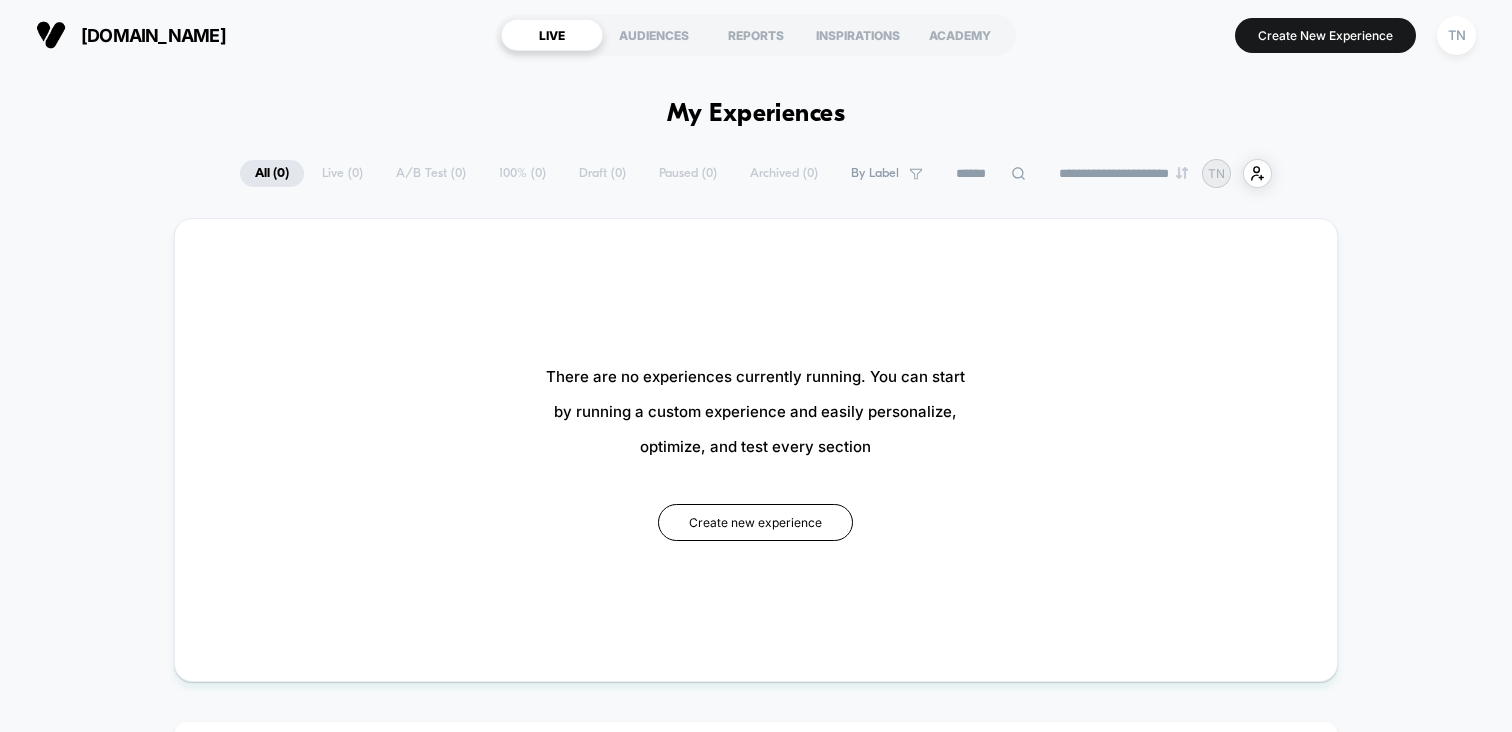 scroll, scrollTop: 0, scrollLeft: 0, axis: both 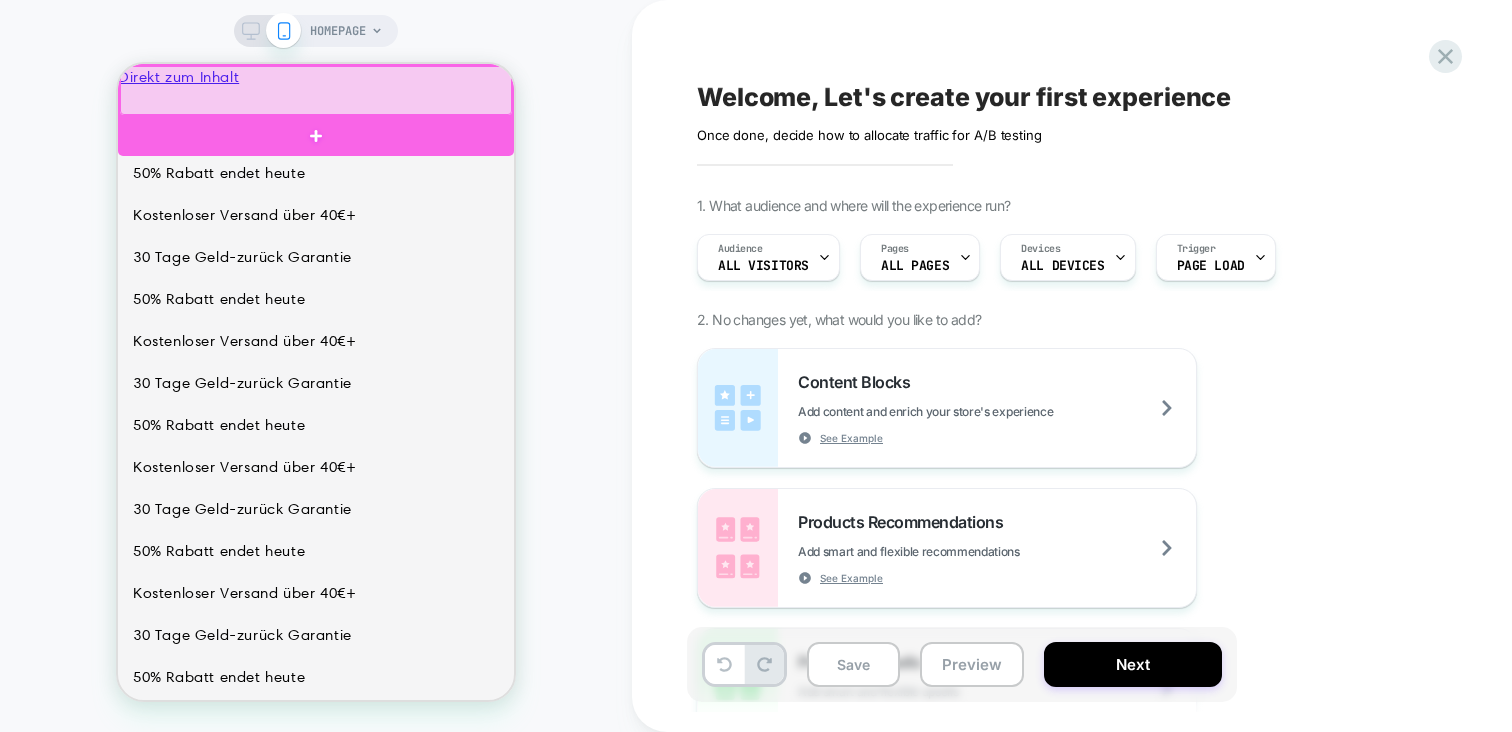 click at bounding box center (316, 90) 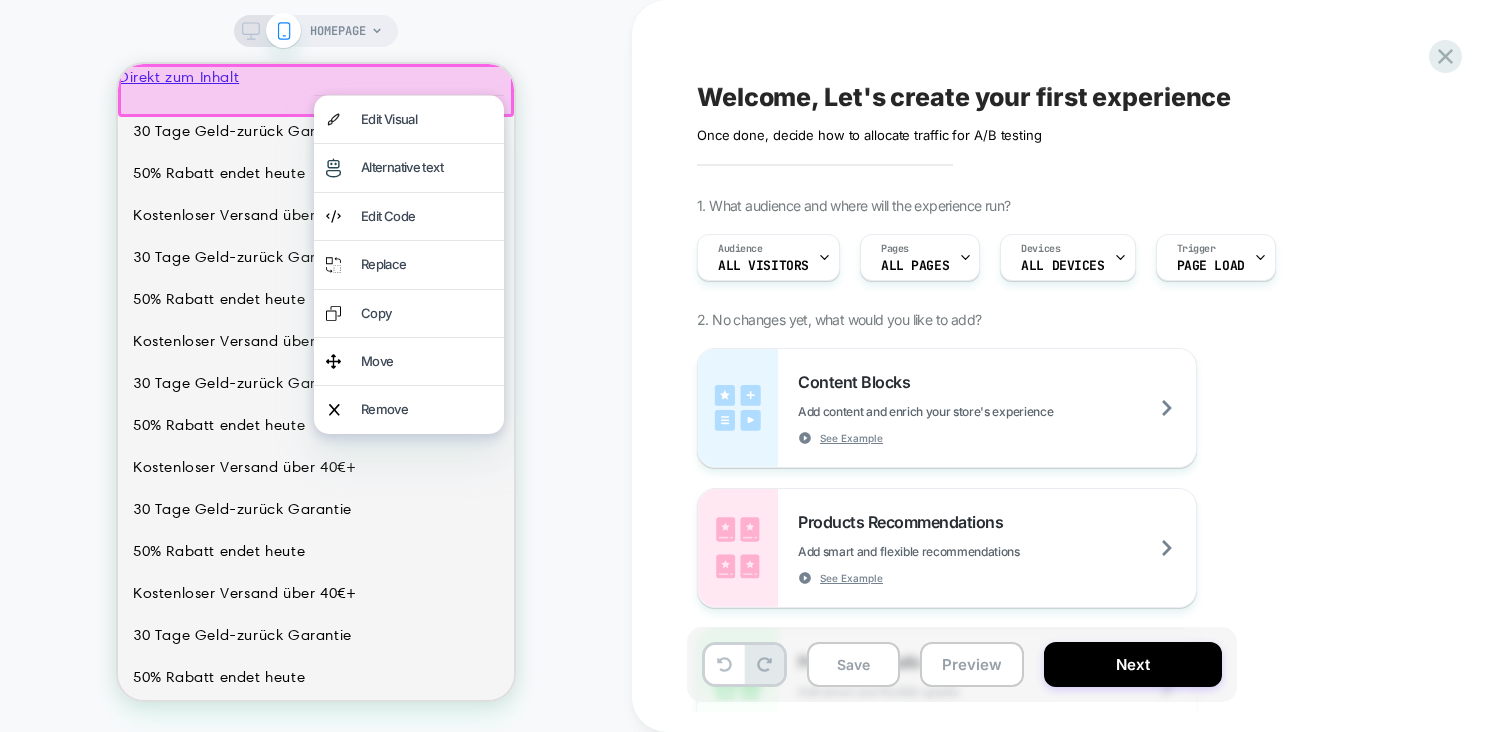 click at bounding box center (316, 90) 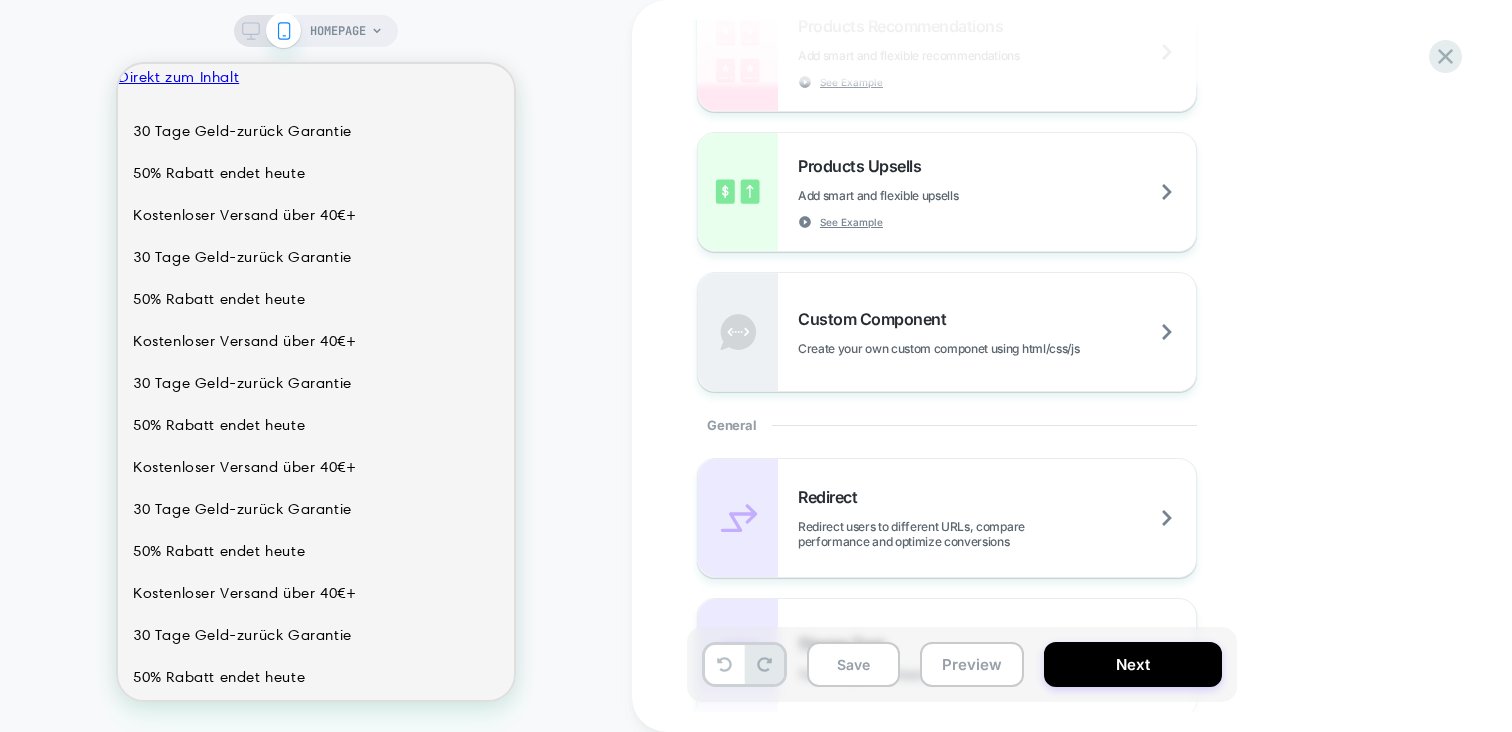 scroll, scrollTop: 498, scrollLeft: 0, axis: vertical 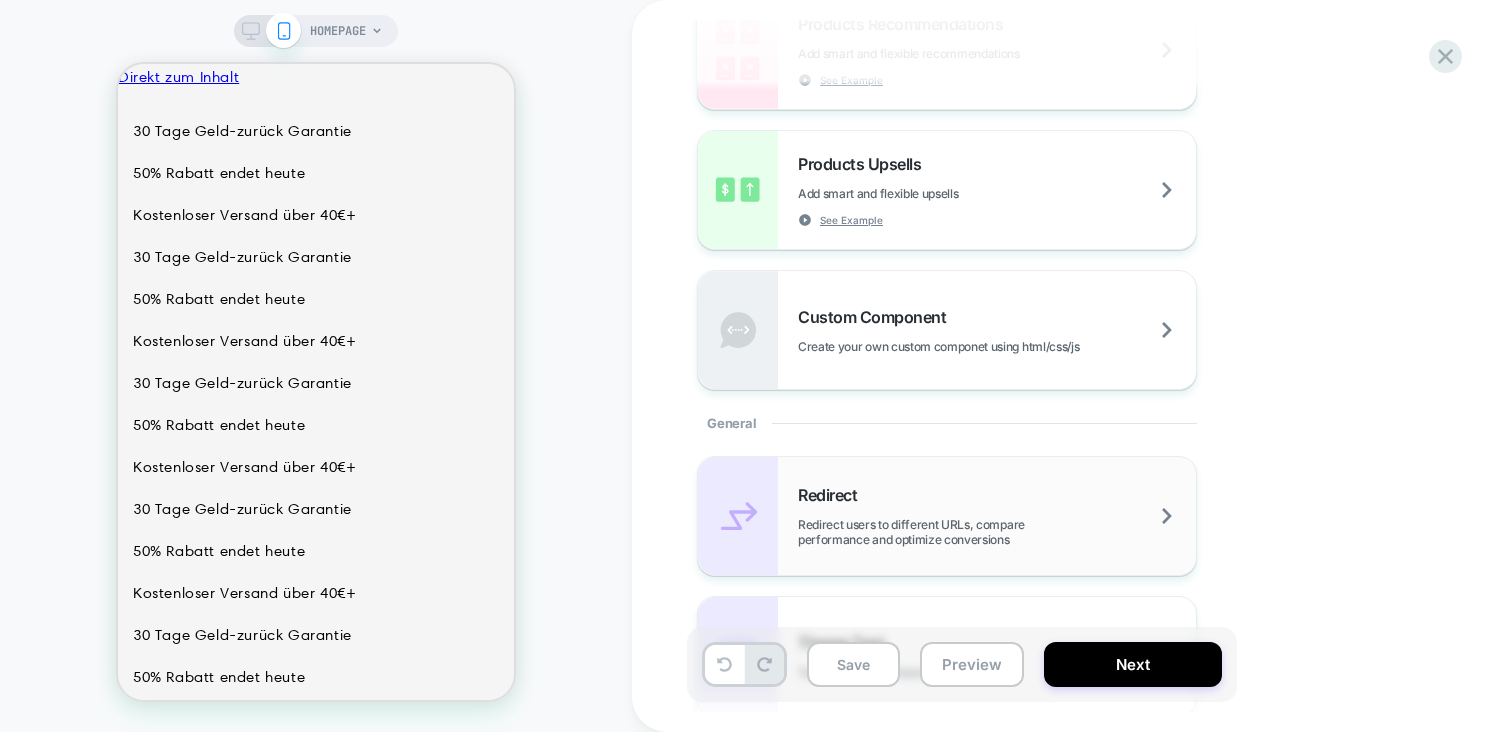 click on "Redirect users to different URLs, compare performance and optimize conversions" at bounding box center (997, 532) 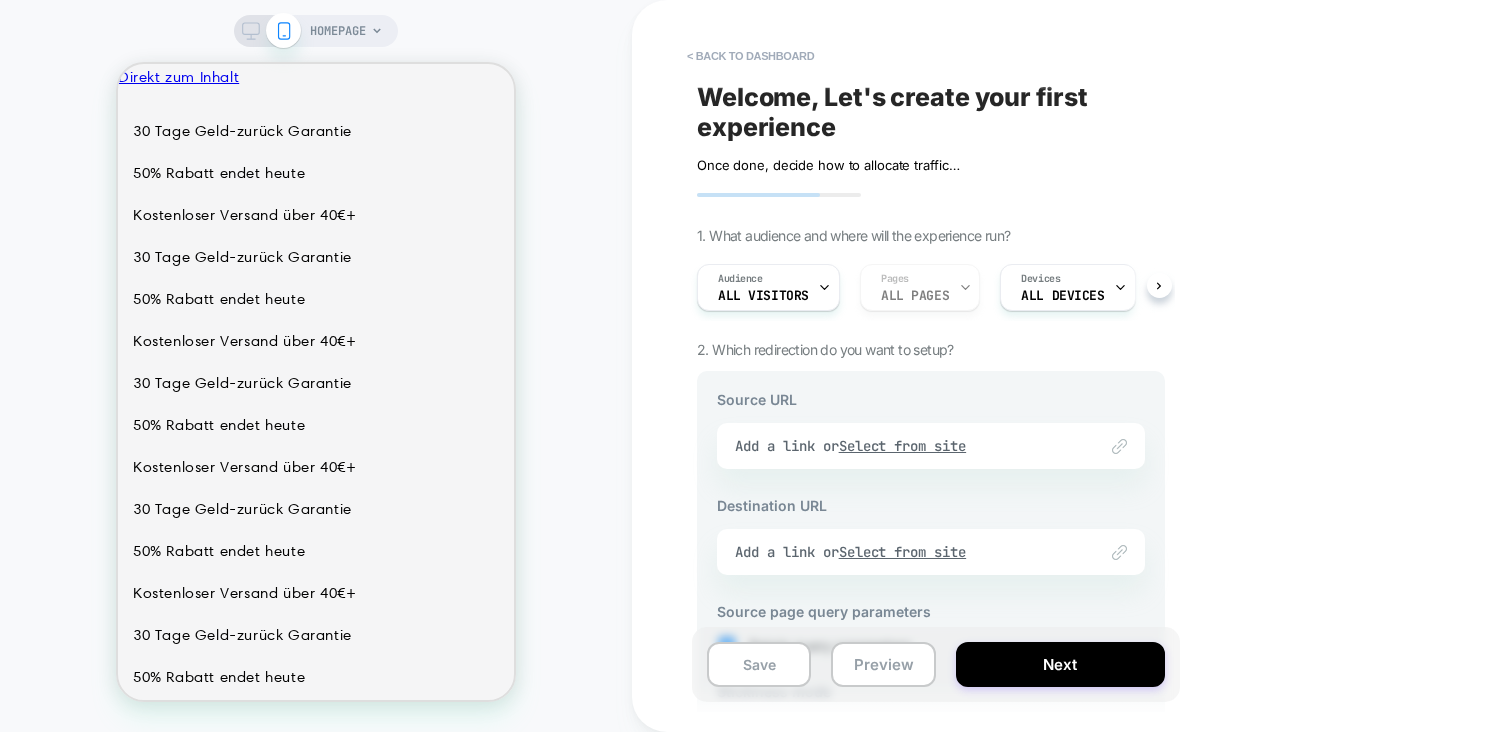 click on "Link to Add a link or  Select from site" at bounding box center (931, 446) 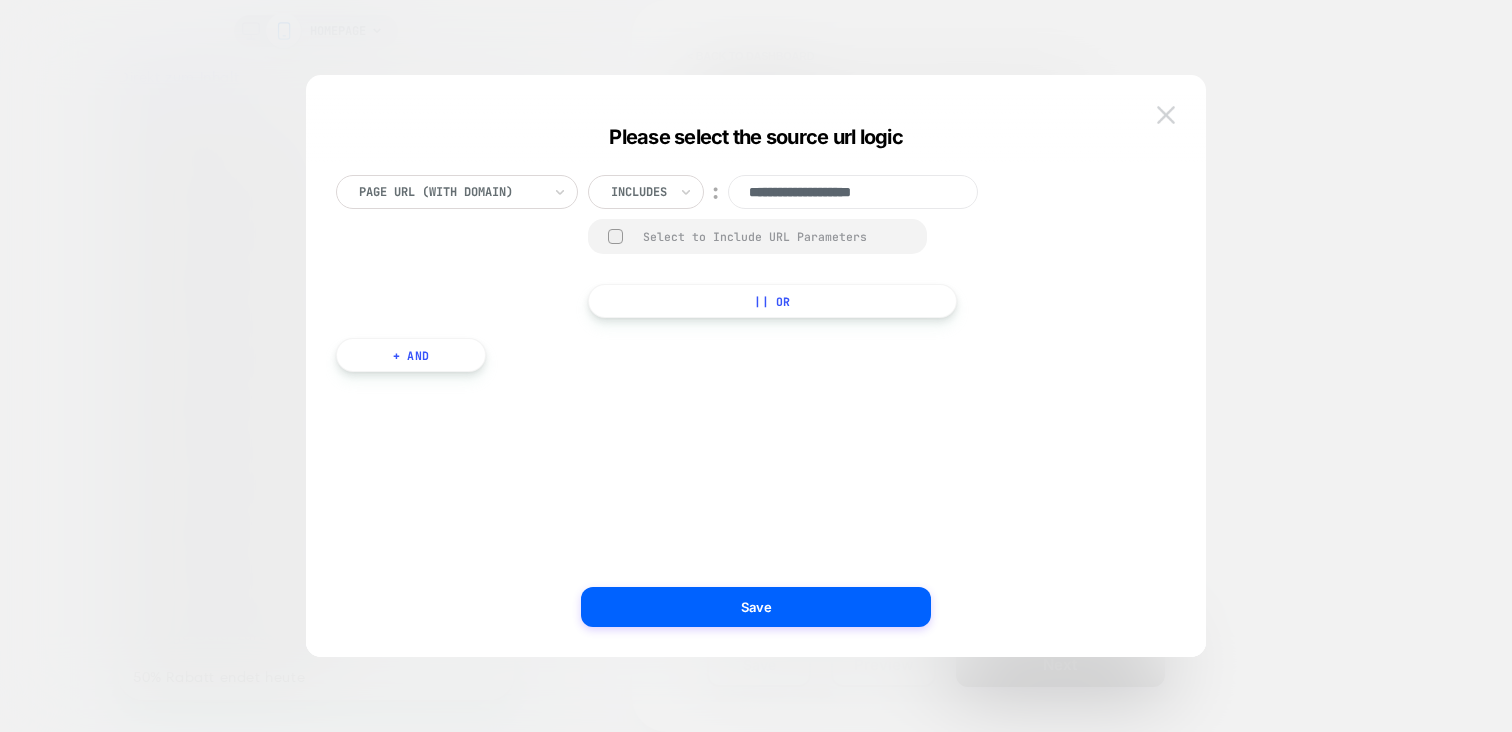 click at bounding box center [1166, 114] 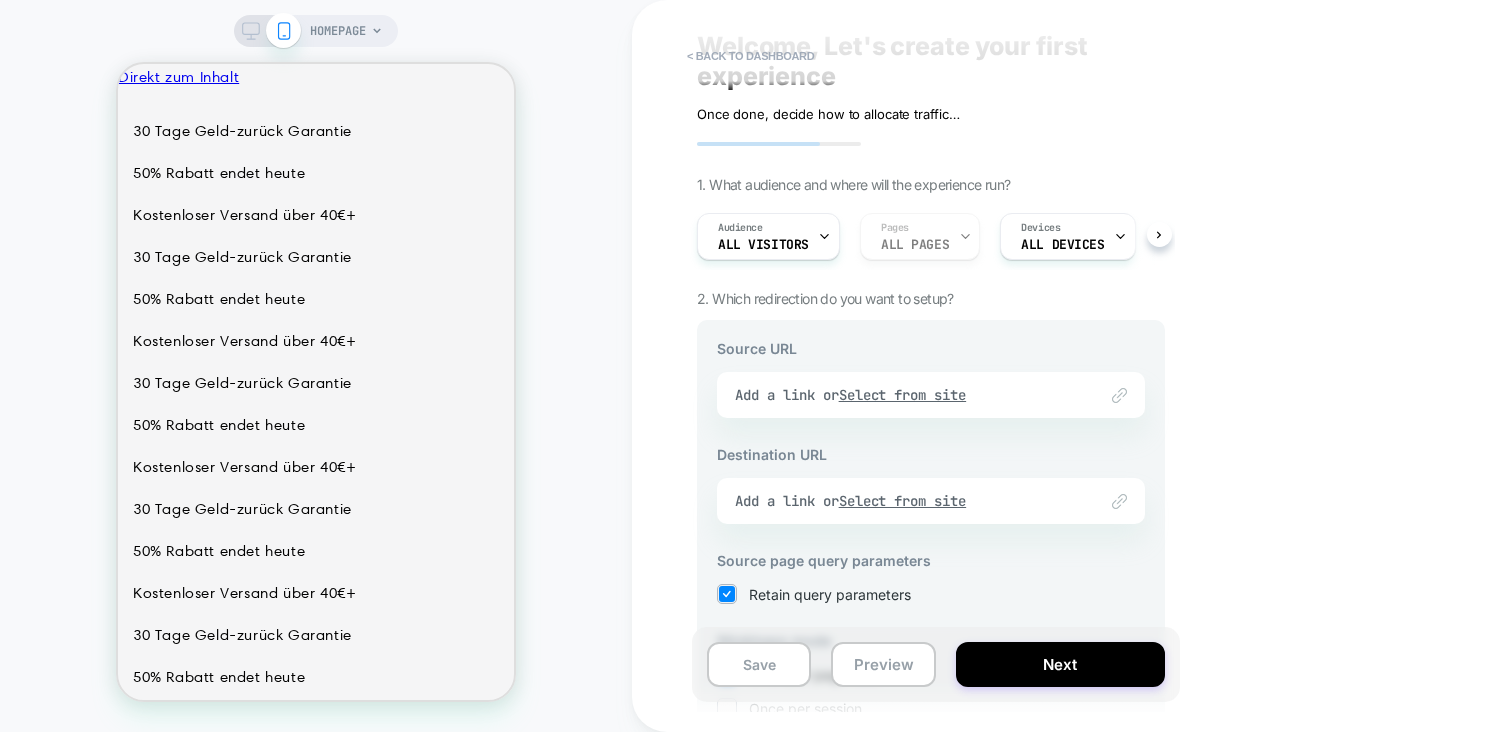 scroll, scrollTop: 39, scrollLeft: 0, axis: vertical 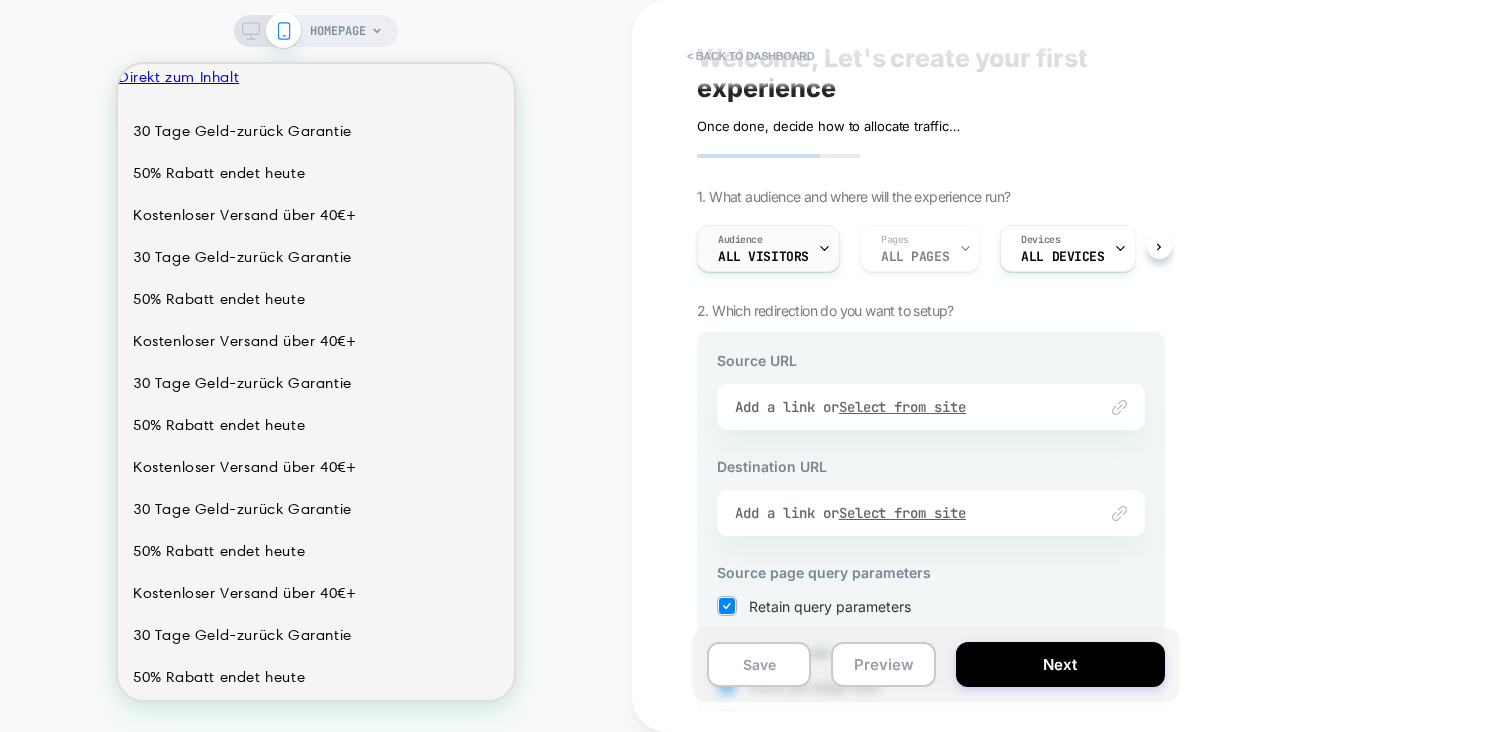 click on "Audience All Visitors" at bounding box center (763, 248) 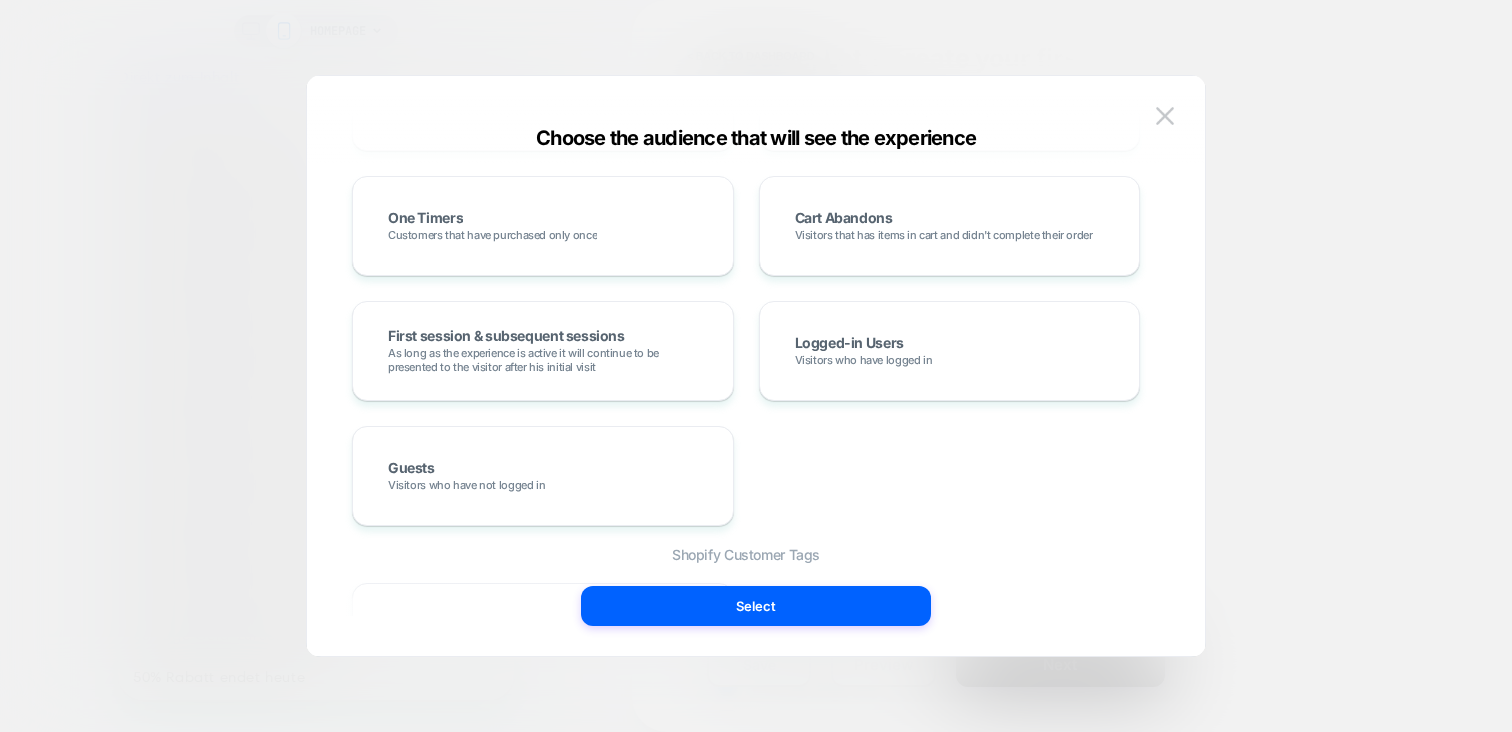scroll, scrollTop: 784, scrollLeft: 0, axis: vertical 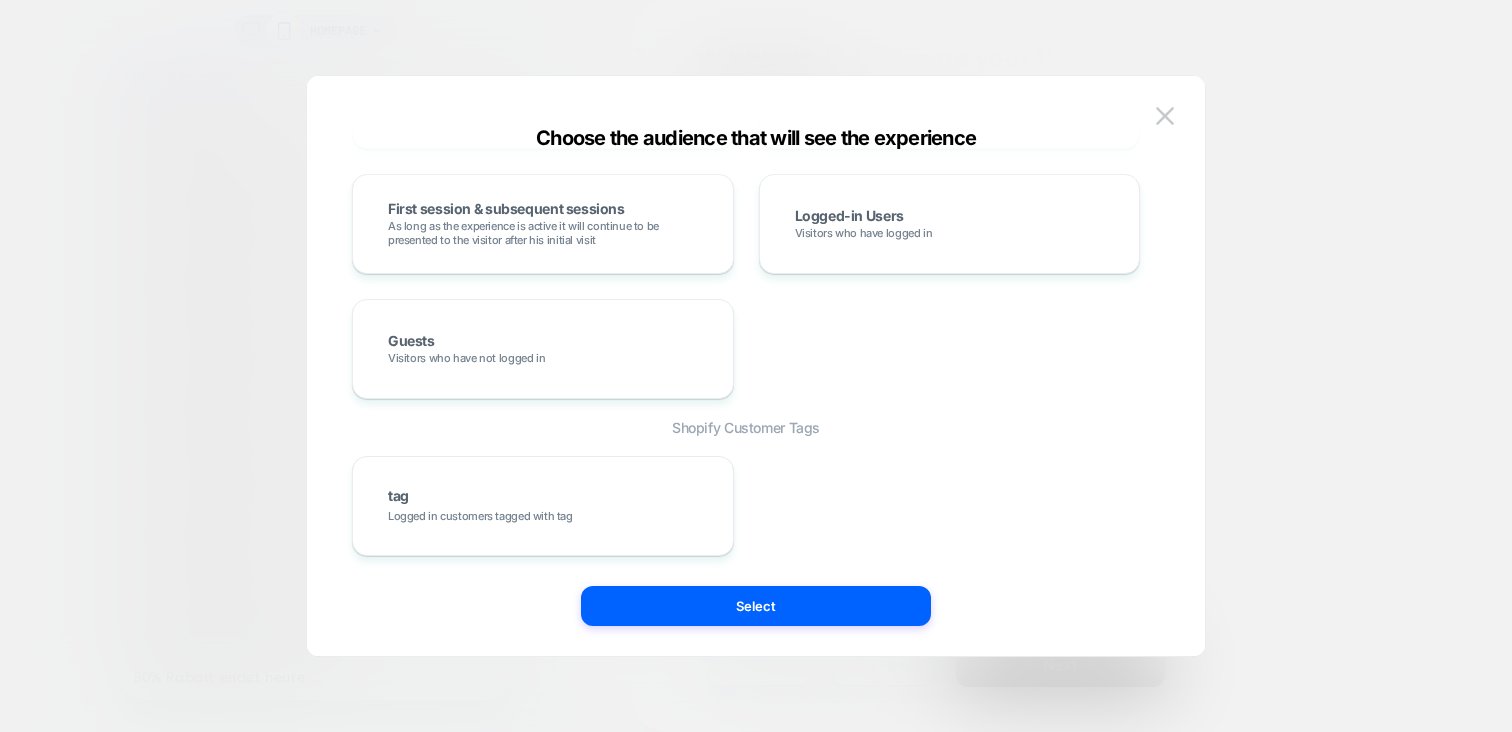 click on "Choose the audience that will see the experience" at bounding box center [756, 138] 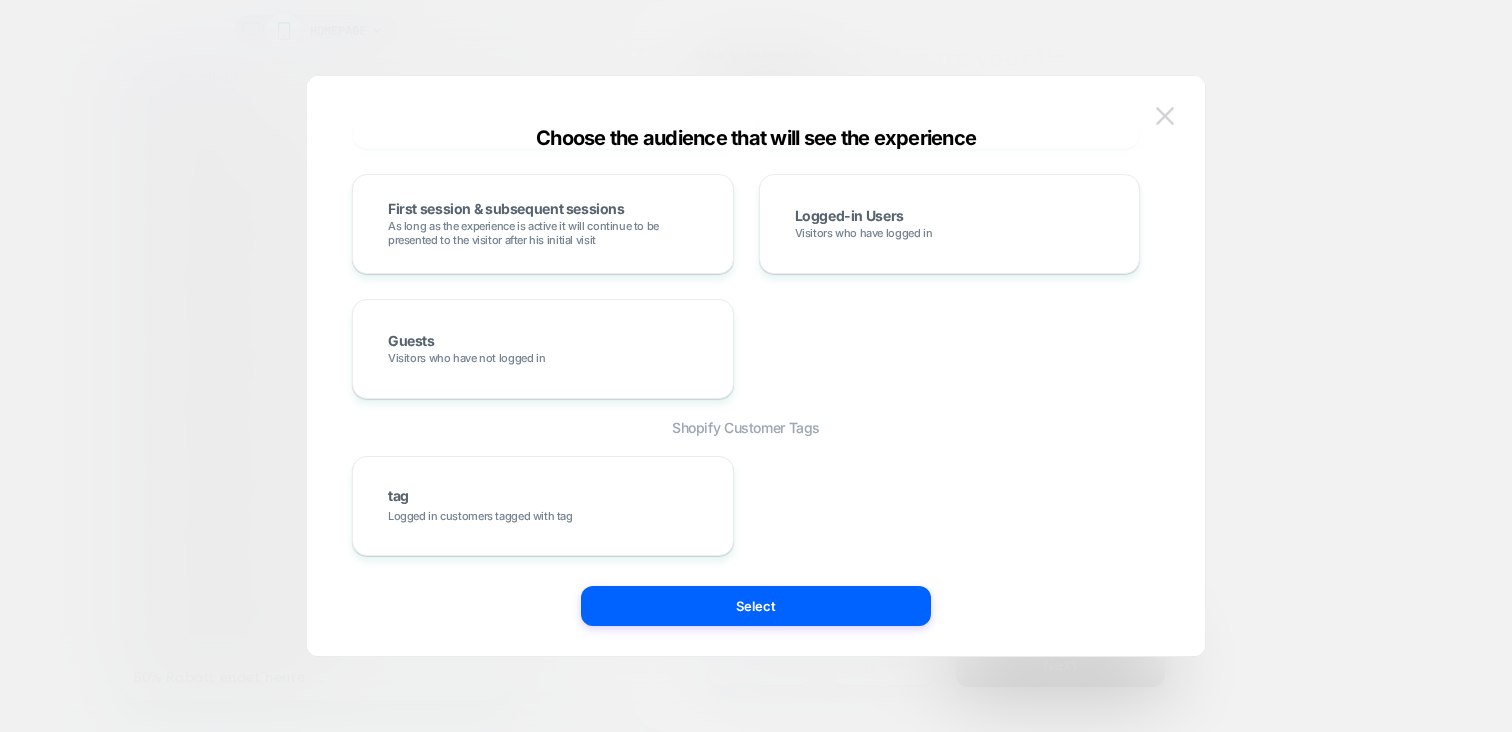 click at bounding box center (1165, 115) 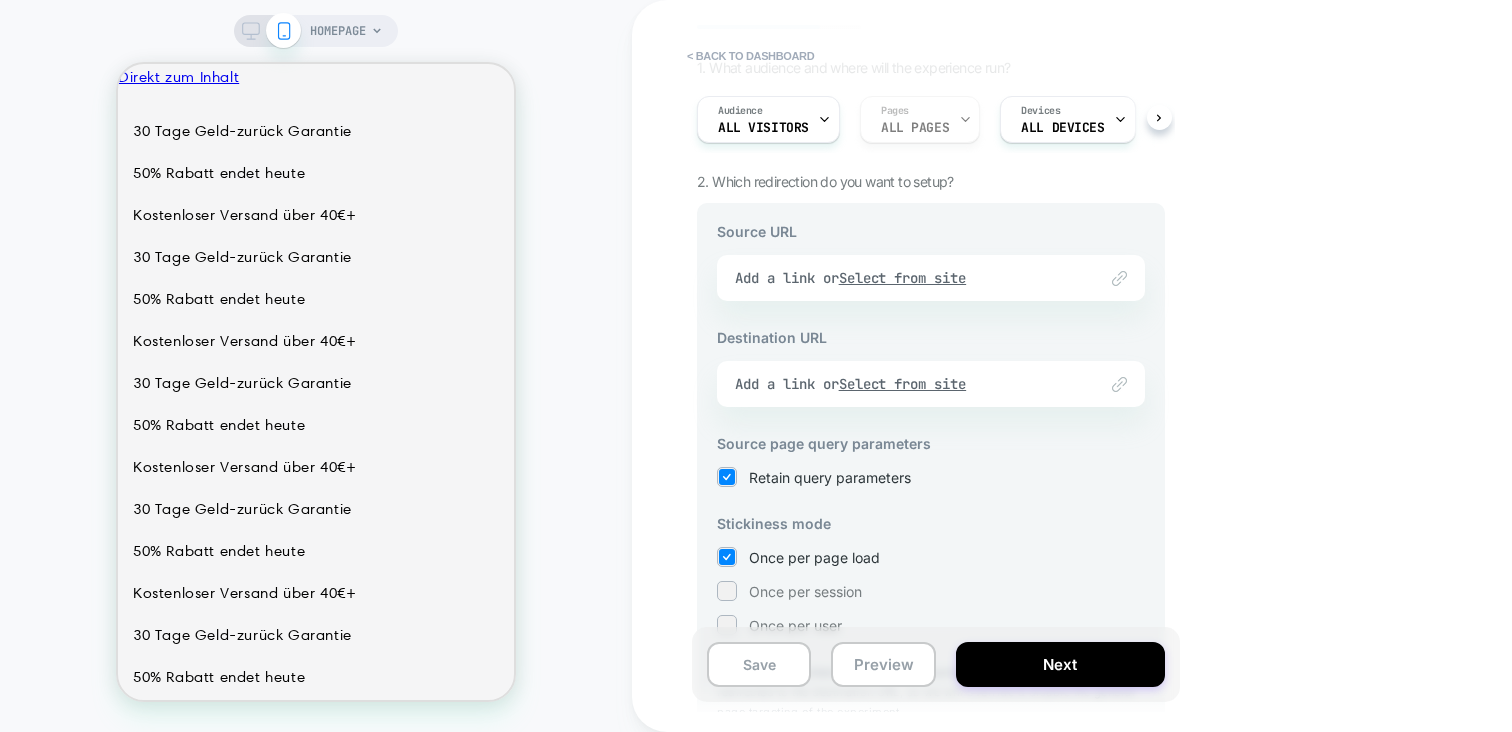 scroll, scrollTop: 0, scrollLeft: 0, axis: both 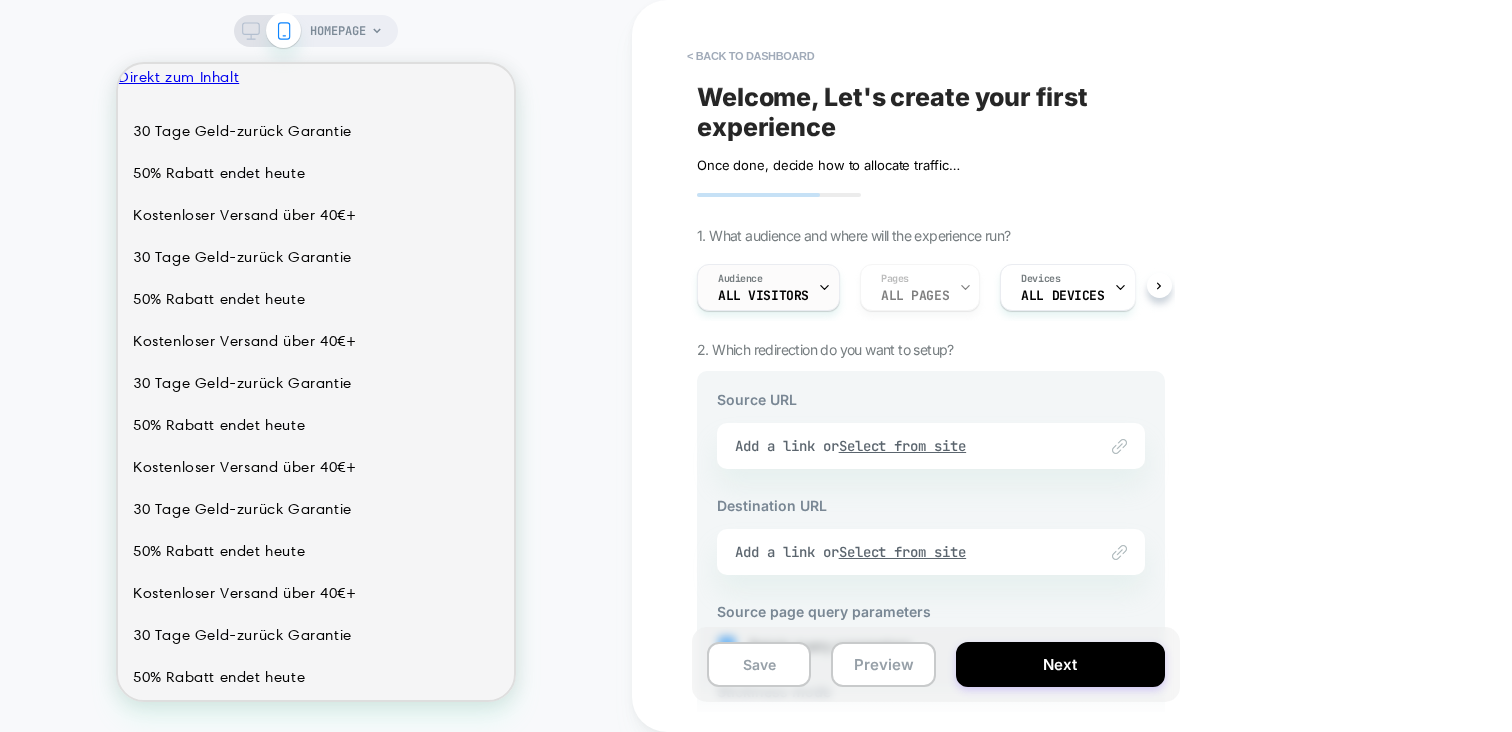 click on "All Visitors" at bounding box center [763, 296] 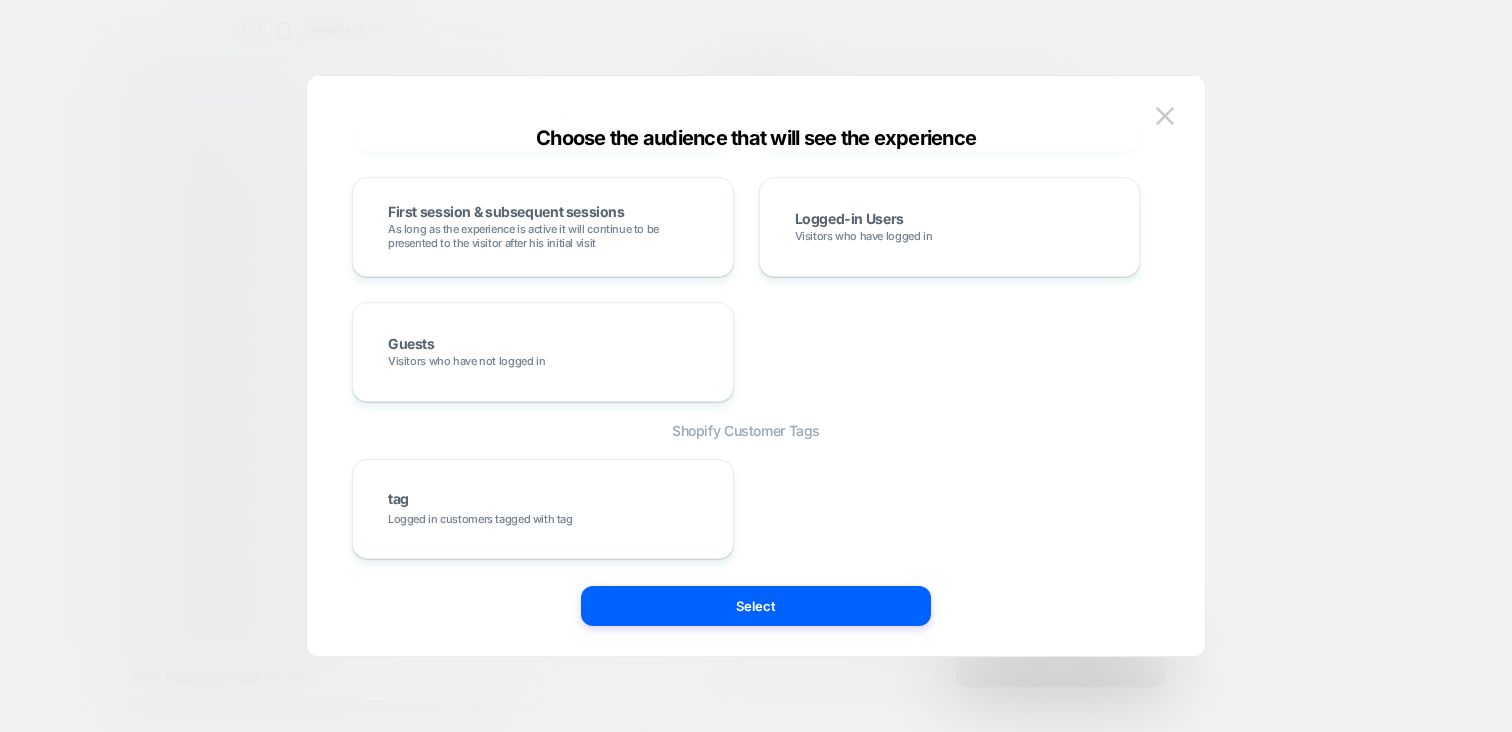 scroll, scrollTop: 784, scrollLeft: 0, axis: vertical 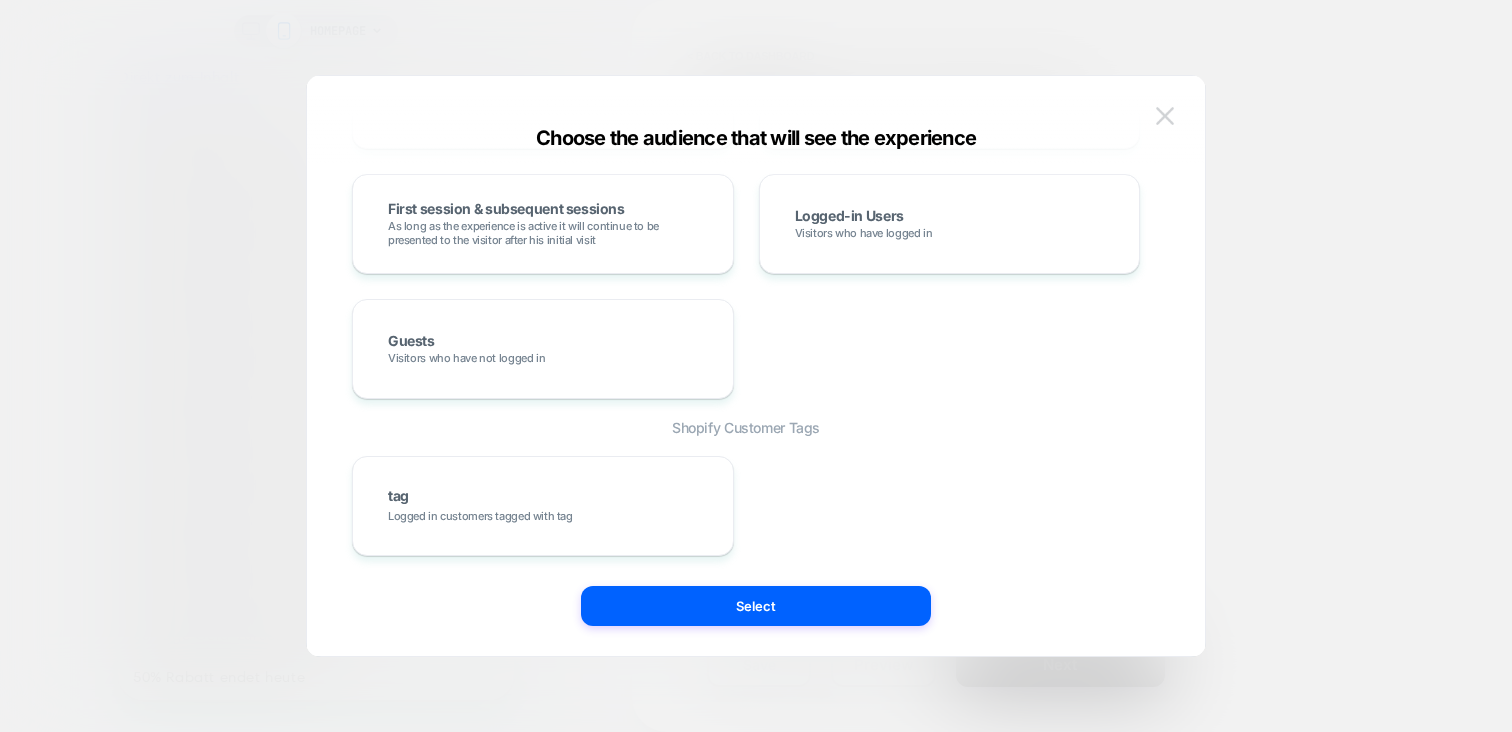 click at bounding box center [1165, 116] 